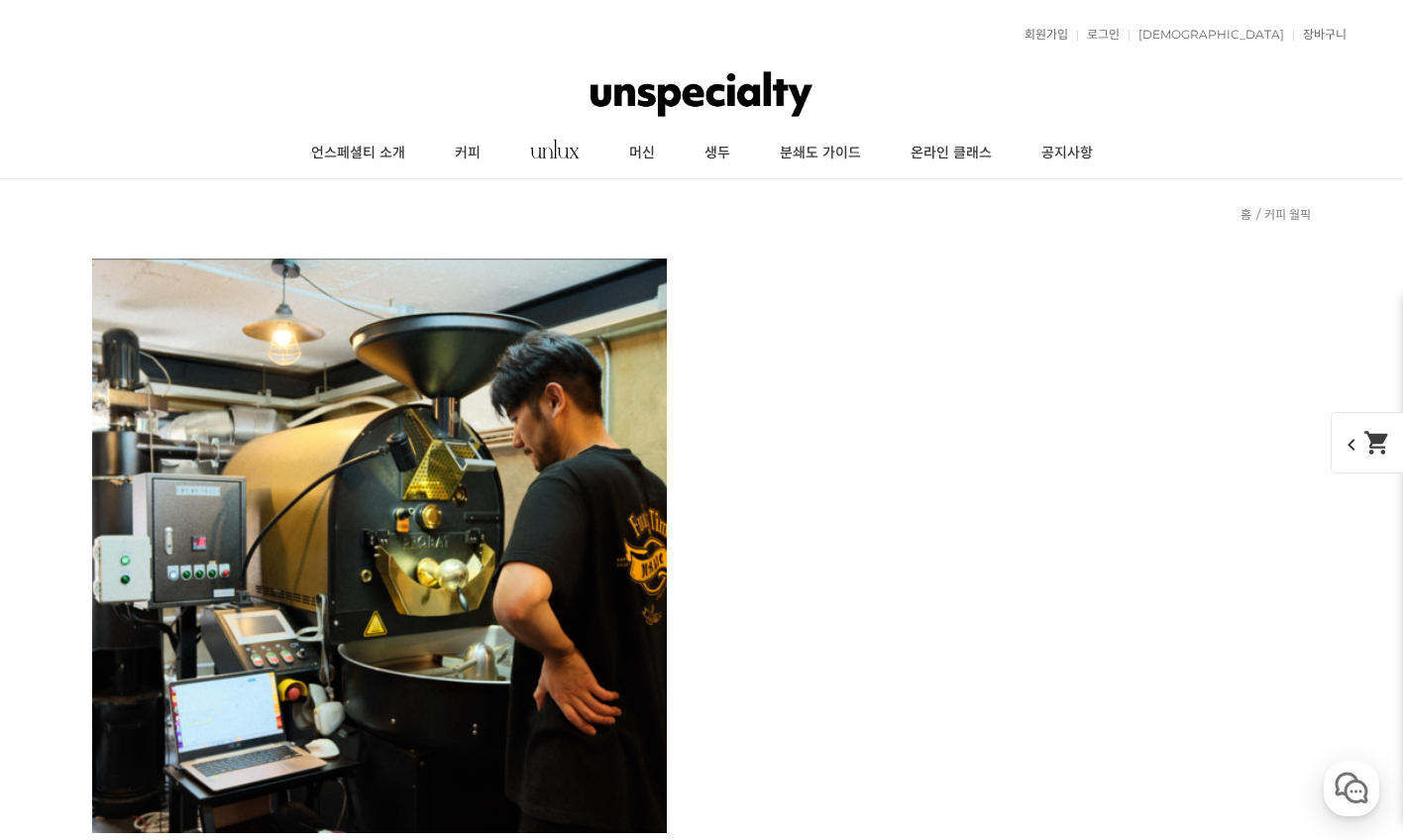scroll, scrollTop: 6880, scrollLeft: 0, axis: vertical 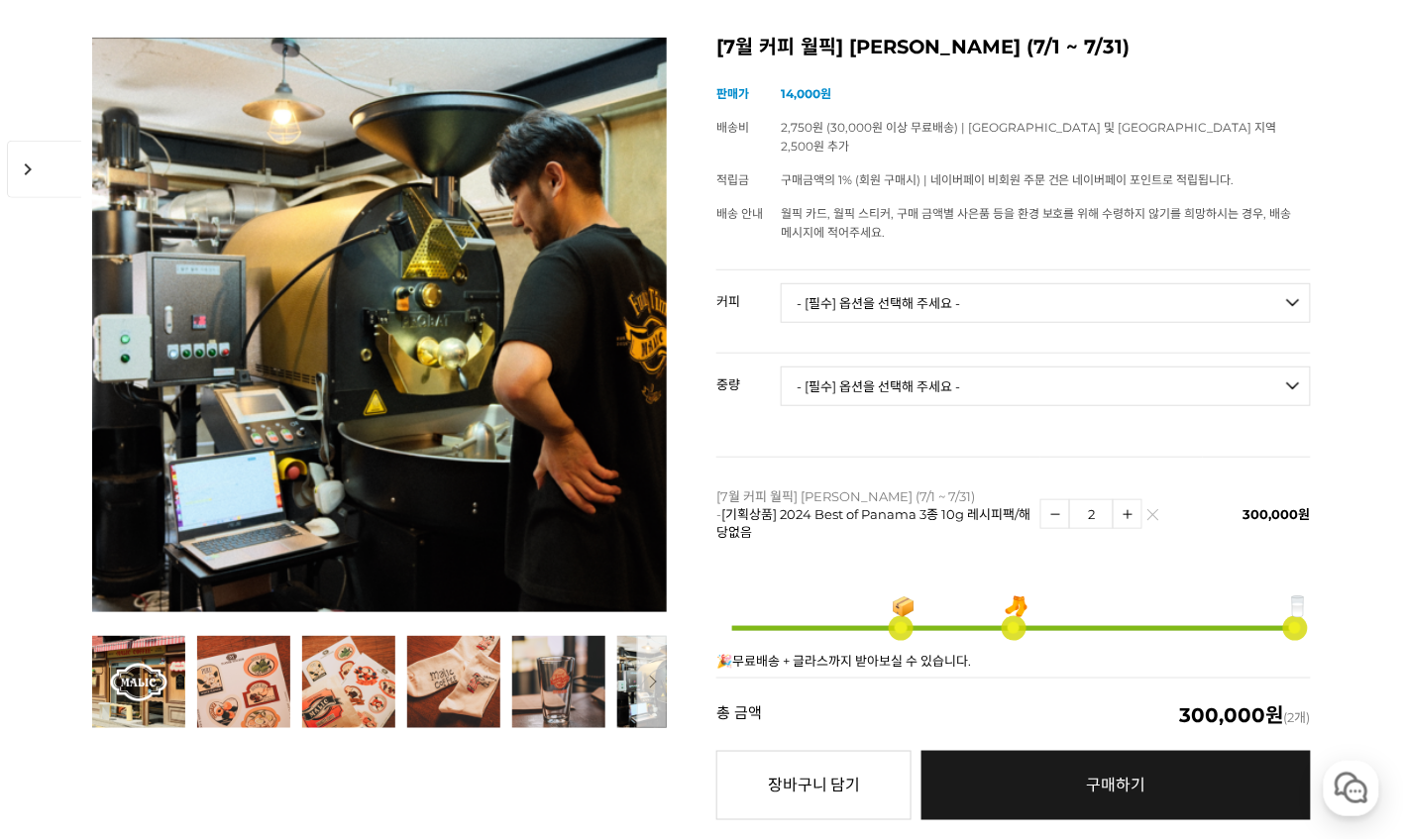 click on "- [필수] 옵션을 선택해 주세요 - ------------------- 언스페셜티 분쇄도 가이드 종이(주문 1개당 최대 1개 제공) 그레이프 쥬스 (언스페셜티 블렌드) 애플 쥬스 (언스페셜티 블렌드) 허니 자몽 쥬스 (언스페셜티 블렌드) [기획상품] 2024 Best of Panama 3종 10g 레시피팩 프루티 블렌드 마일드 블렌드 모닝 블렌드 #1 탄자니아 아카시아 힐스 게이샤 AA 풀리 워시드 [품절] #2 콜롬비아 포파얀 슈가케인 디카페인 #3 에티오피아 알로 타미루 미리가 74158 워시드 #4 에티오피아 첼베사 워시드 디카페인 #5 케냐 뚱구리 AB 풀리 워시드 [품절] #6 에티오피아 버그 우 셀렉션 에얼룸 내추럴 (Lot2) #7 에티오피아 알로 타미루 무라고 74158 클래식 워시드 #8 케냐 은가라투아 AB 워시드 (Lot 159) [품절] [7.4 오픈] #9 온두라스 마리사벨 카바예로 파카마라 워시드 #24 페루 알토 미라도르 게이샤 워시드" at bounding box center (1045, 303) 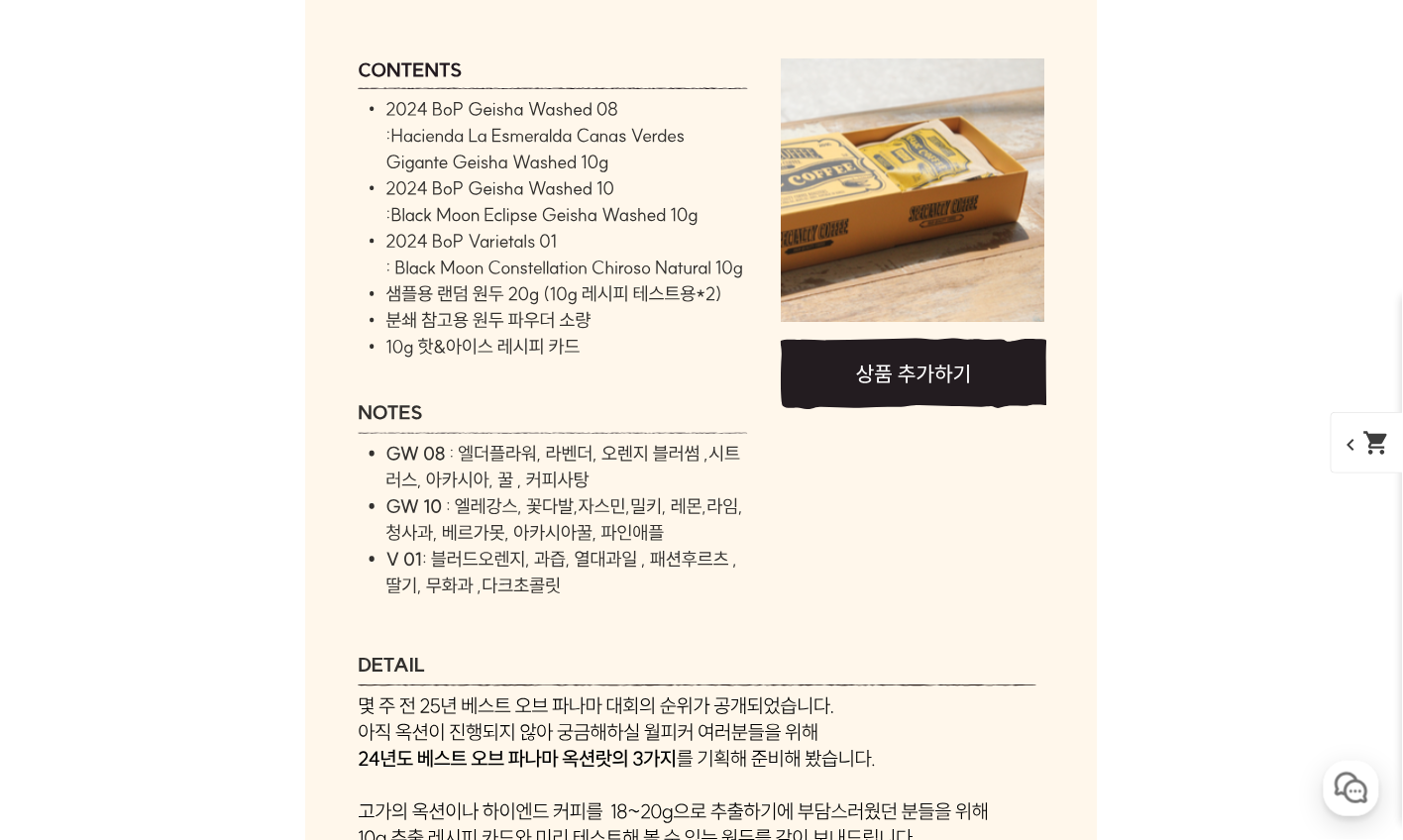 scroll, scrollTop: 7089, scrollLeft: 0, axis: vertical 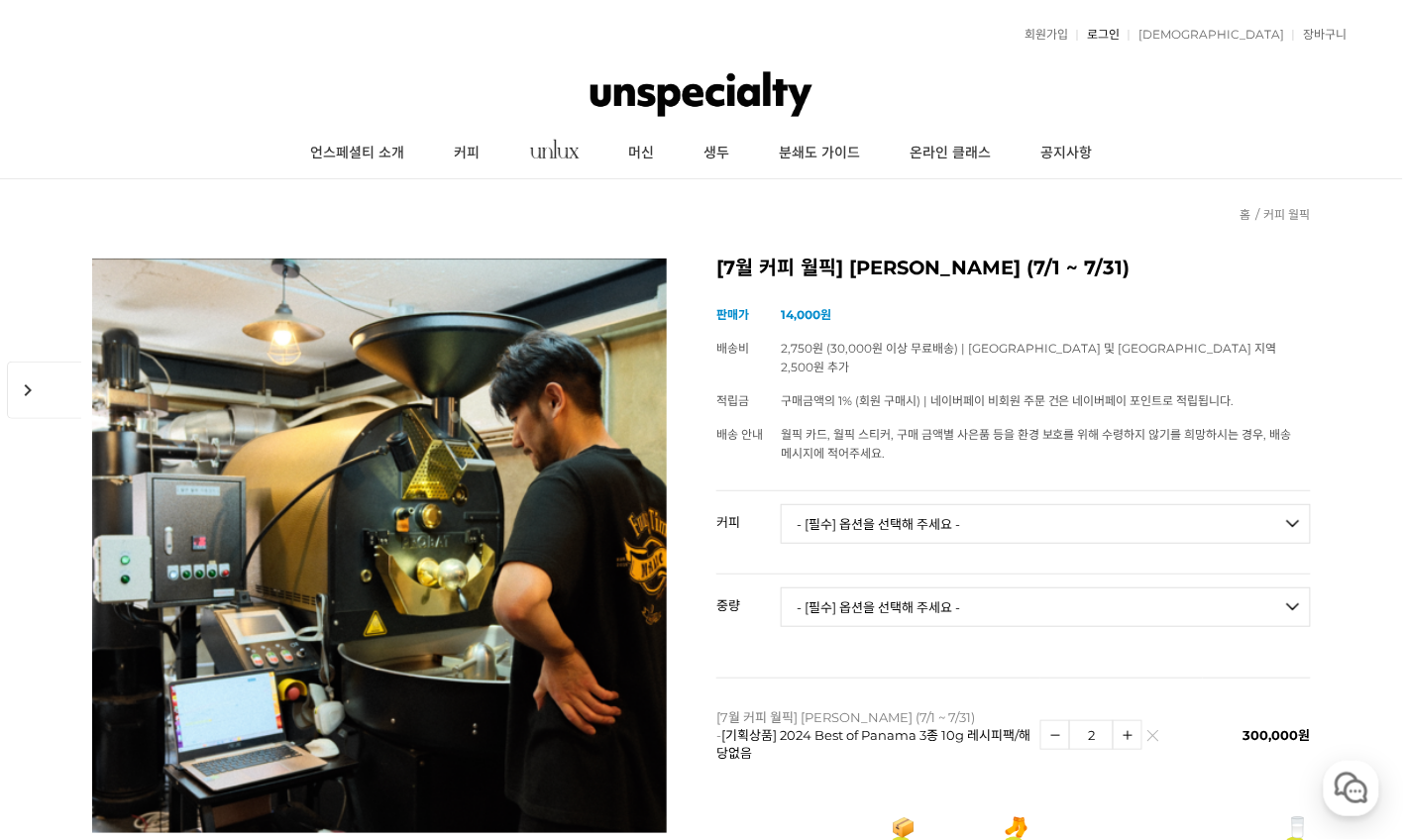 click on "로그인" at bounding box center [1098, 35] 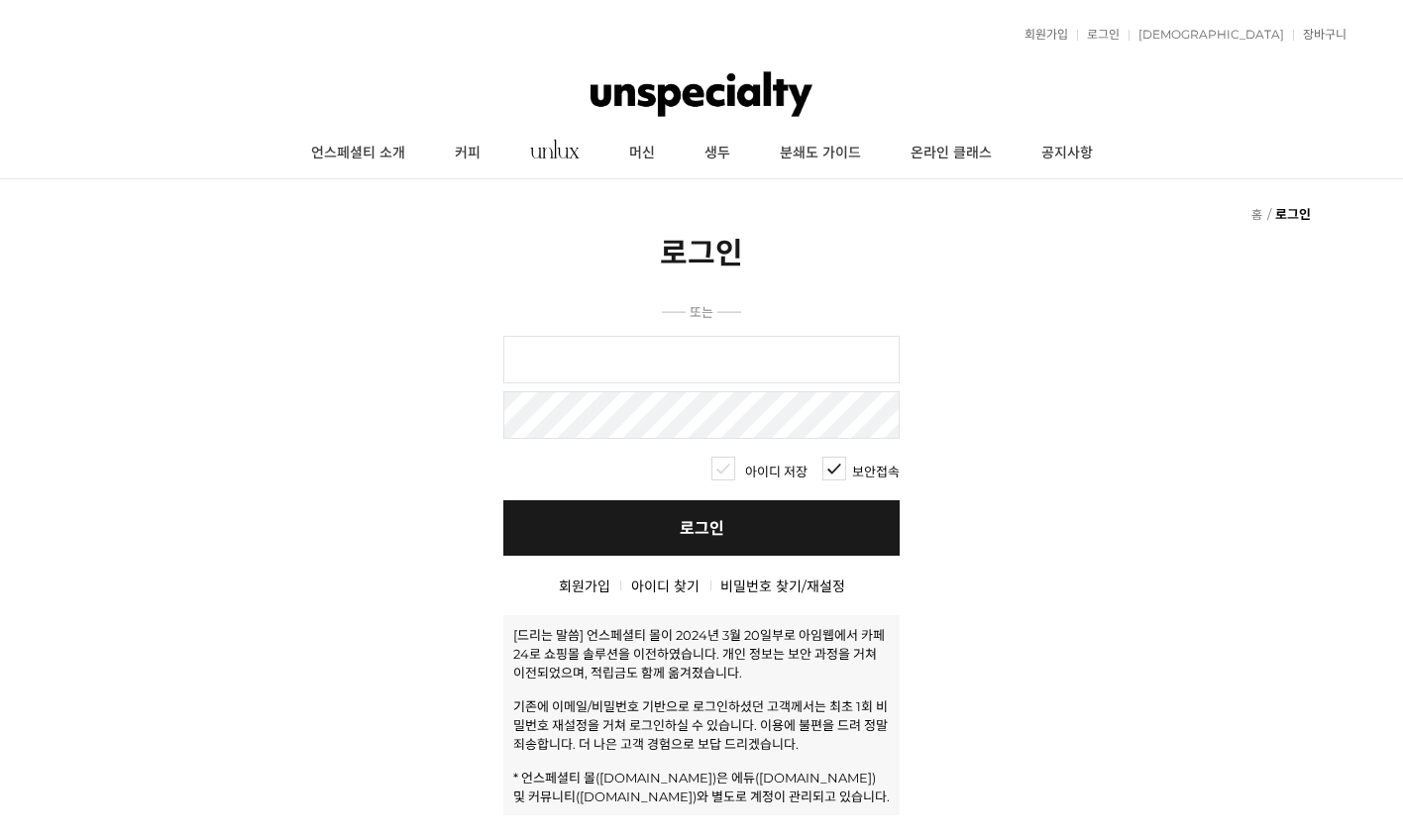 scroll, scrollTop: 0, scrollLeft: 0, axis: both 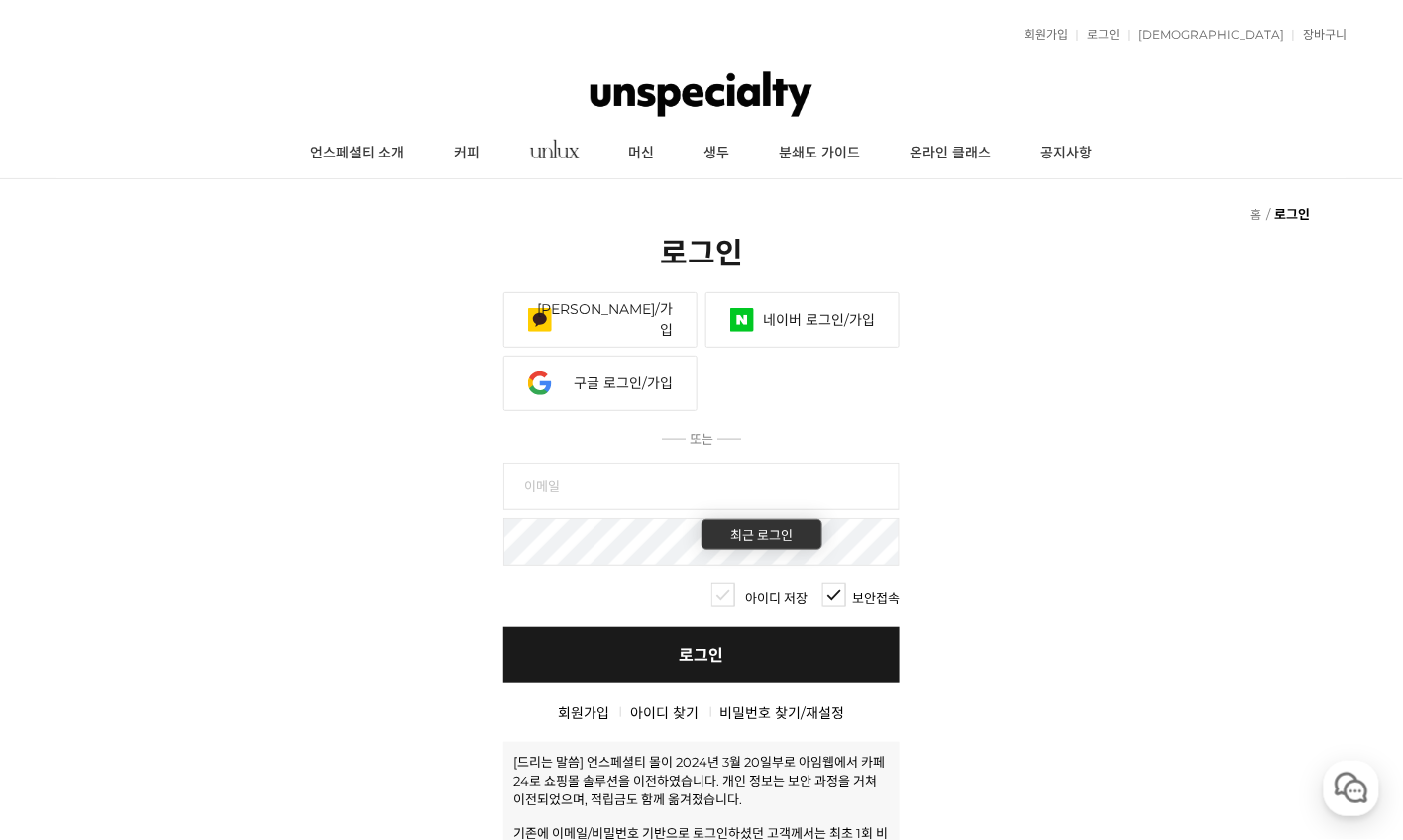 type on "flexjung@naver.com" 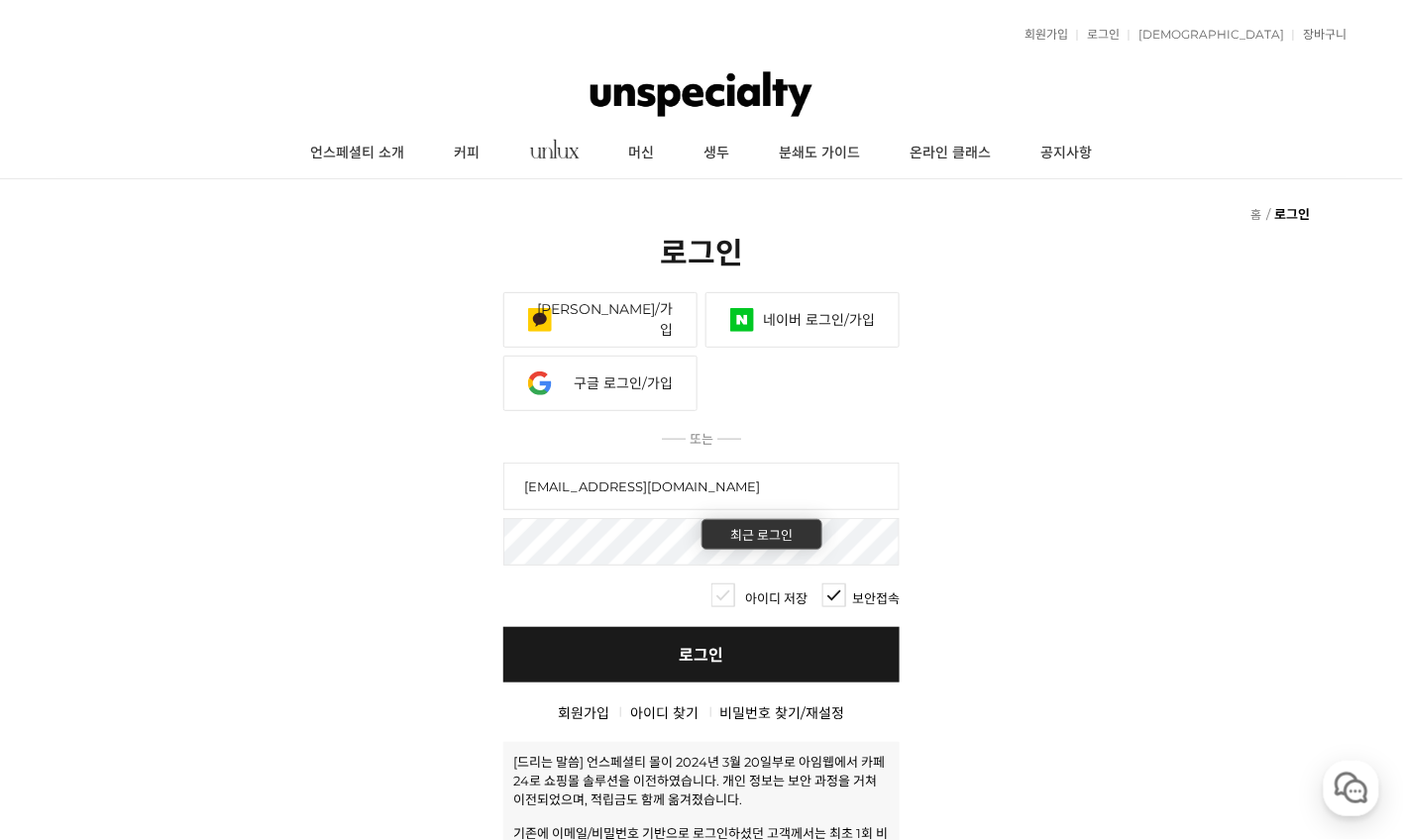 click on "로그인" at bounding box center (702, 655) 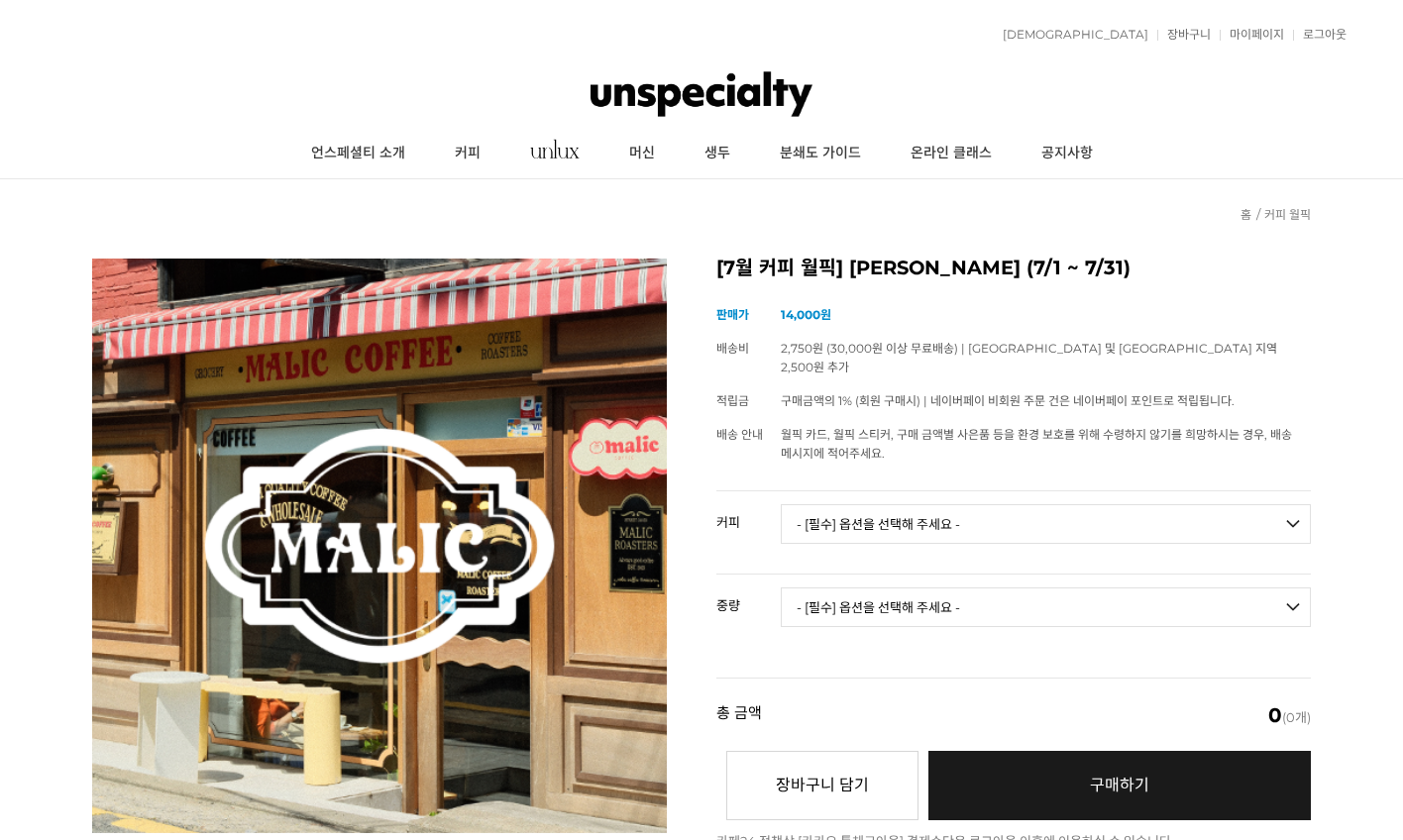 scroll, scrollTop: 0, scrollLeft: 0, axis: both 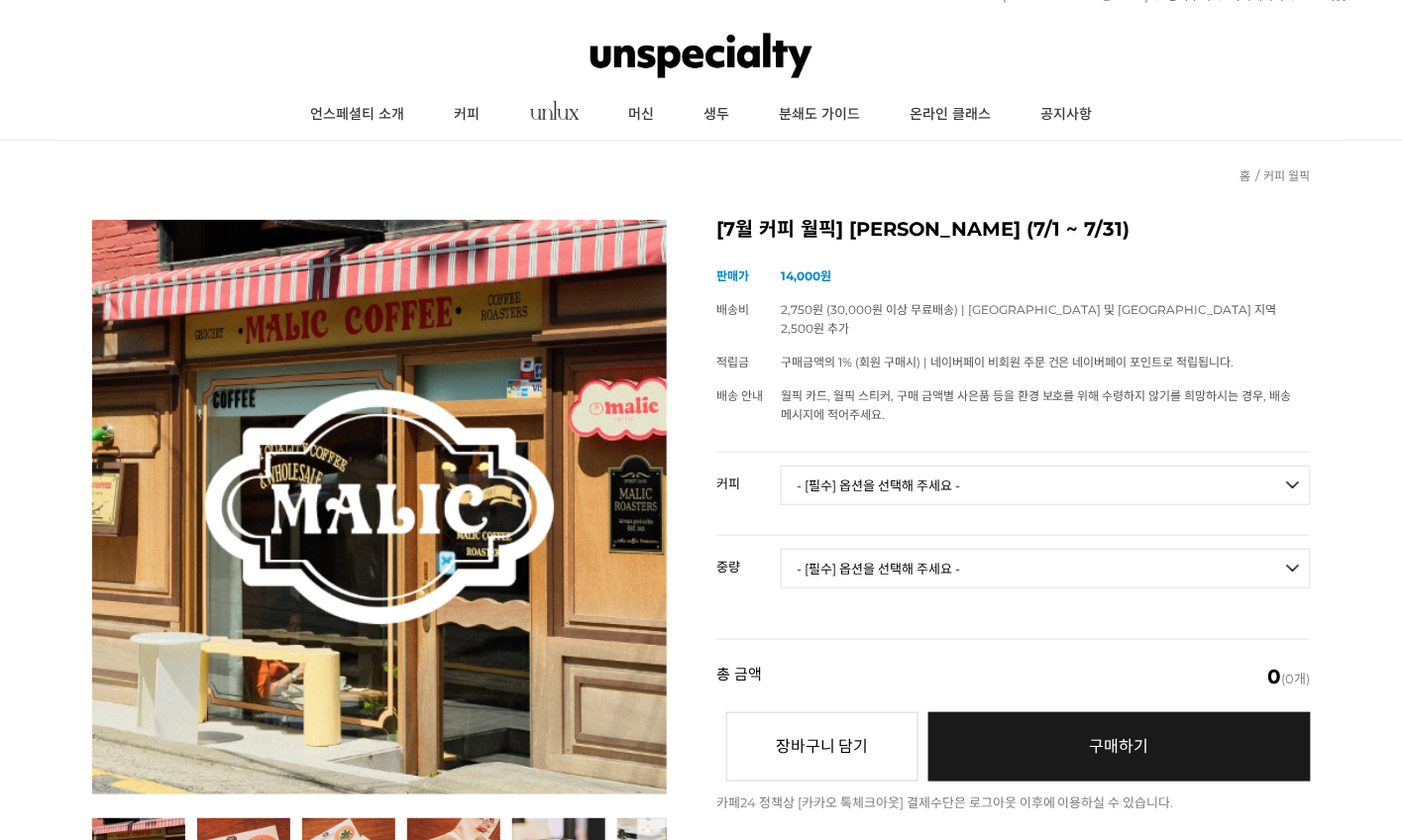 click on "- [필수] 옵션을 선택해 주세요 - ------------------- 언스페셜티 분쇄도 가이드 종이(주문 1개당 최대 1개 제공) 그레이프 쥬스 (언스페셜티 블렌드) 애플 쥬스 (언스페셜티 블렌드) 허니 자몽 쥬스 (언스페셜티 블렌드) [기획상품] 2024 Best of Panama 3종 10g 레시피팩 프루티 블렌드 마일드 블렌드 모닝 블렌드 #1 탄자니아 아카시아 힐스 게이샤 AA 풀리 워시드 [품절] #2 콜롬비아 포파얀 슈가케인 디카페인 #3 에티오피아 알로 타미루 미리가 74158 워시드 #4 에티오피아 첼베사 워시드 디카페인 #5 케냐 뚱구리 AB 풀리 워시드 [품절] #6 에티오피아 버그 우 셀렉션 에얼룸 내추럴 (Lot2) [품절] #7 에티오피아 알로 타미루 무라고 74158 클래식 워시드 #8 케냐 은가라투아 AB 워시드 (Lot 159) [품절] [7.4 오픈] #9 온두라스 마리사벨 카바예로 파카마라 워시드 #24 페루 알토 미라도르 게이샤 워시드" at bounding box center (1045, 485) 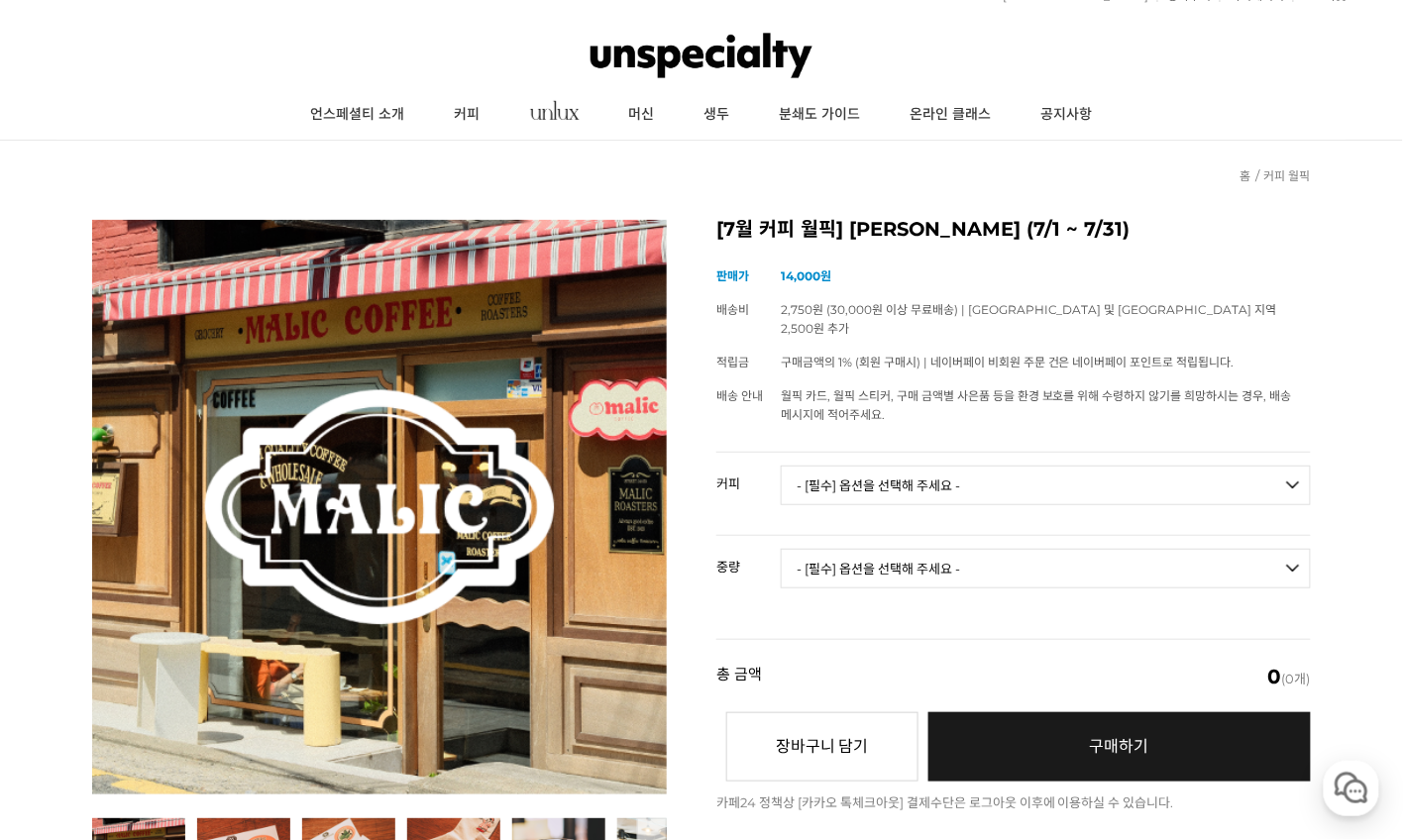 select on "[기획상품] 2024 Best of Panama 3종 10g 레시피팩" 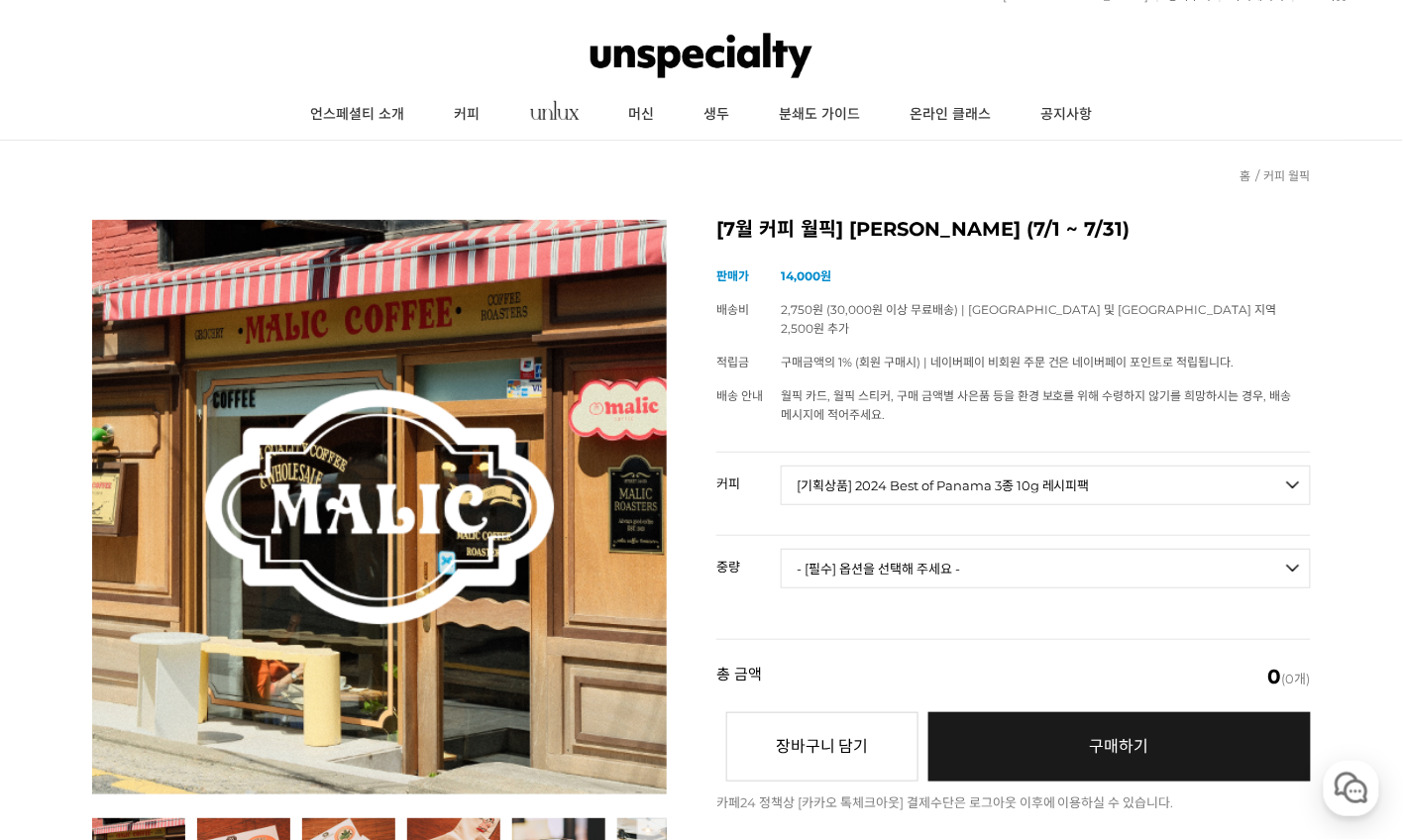 click on "- [필수] 옵션을 선택해 주세요 - ------------------- 해당없음" at bounding box center [1045, 577] 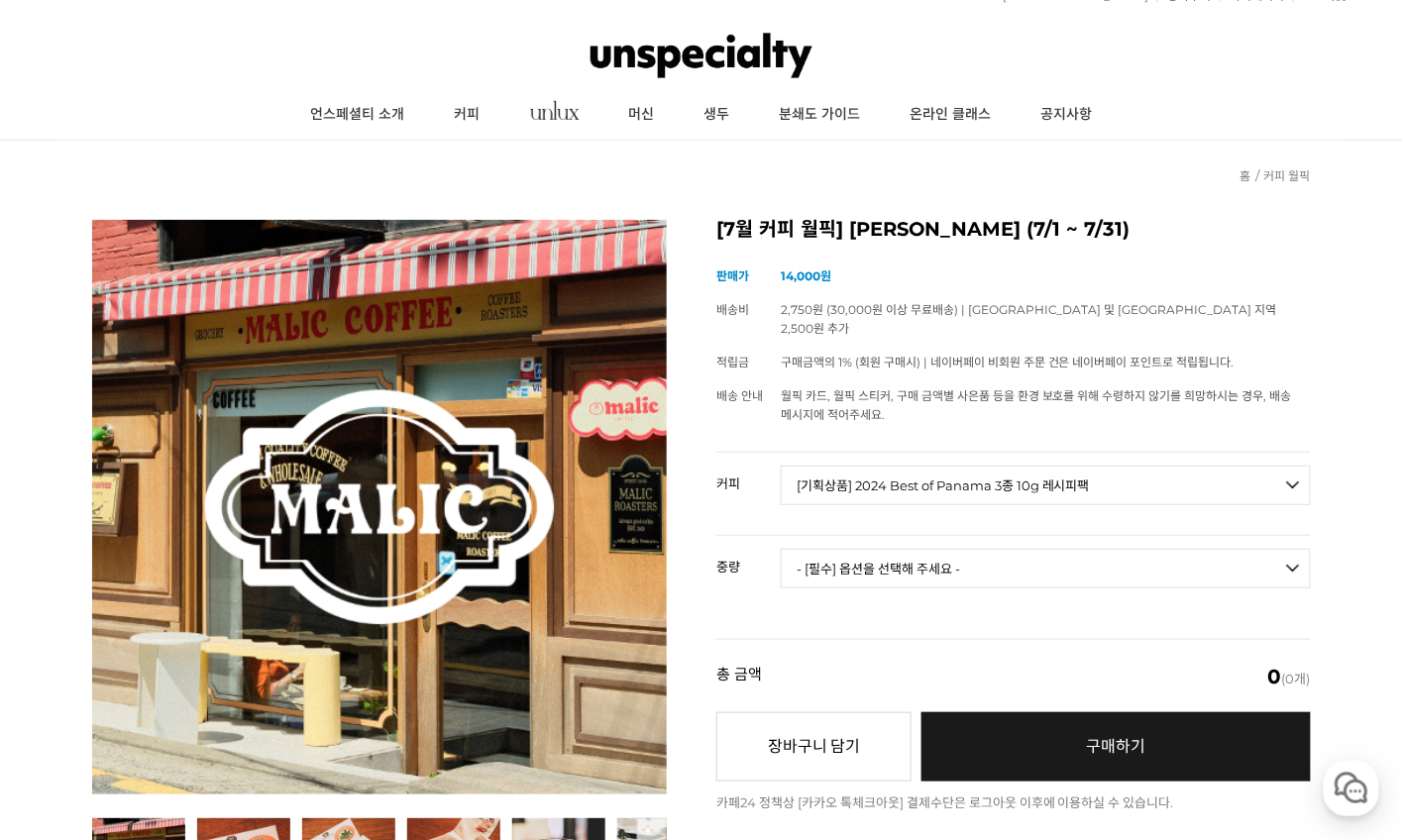 select on "해당없음" 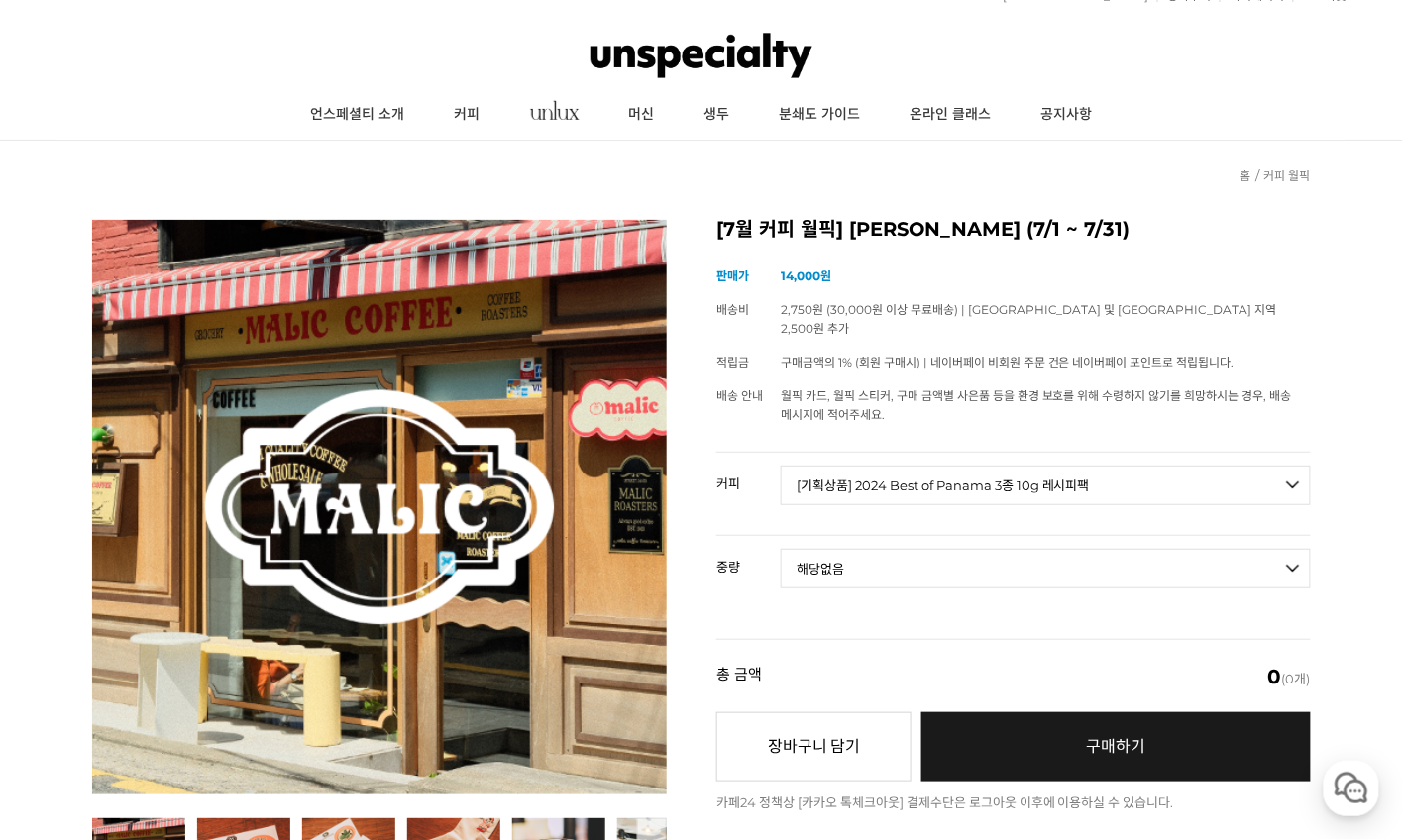 select on "*" 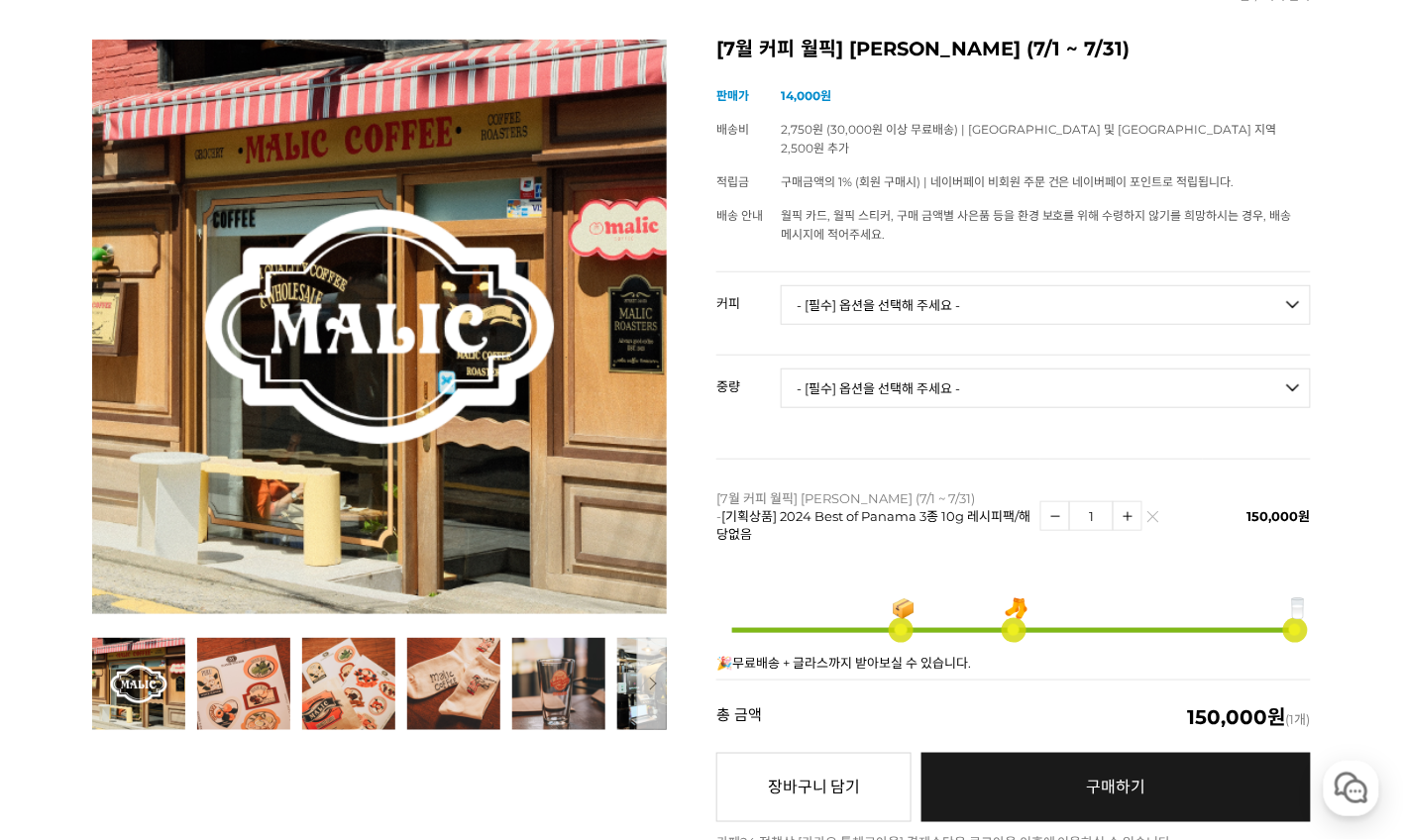 scroll, scrollTop: 221, scrollLeft: 0, axis: vertical 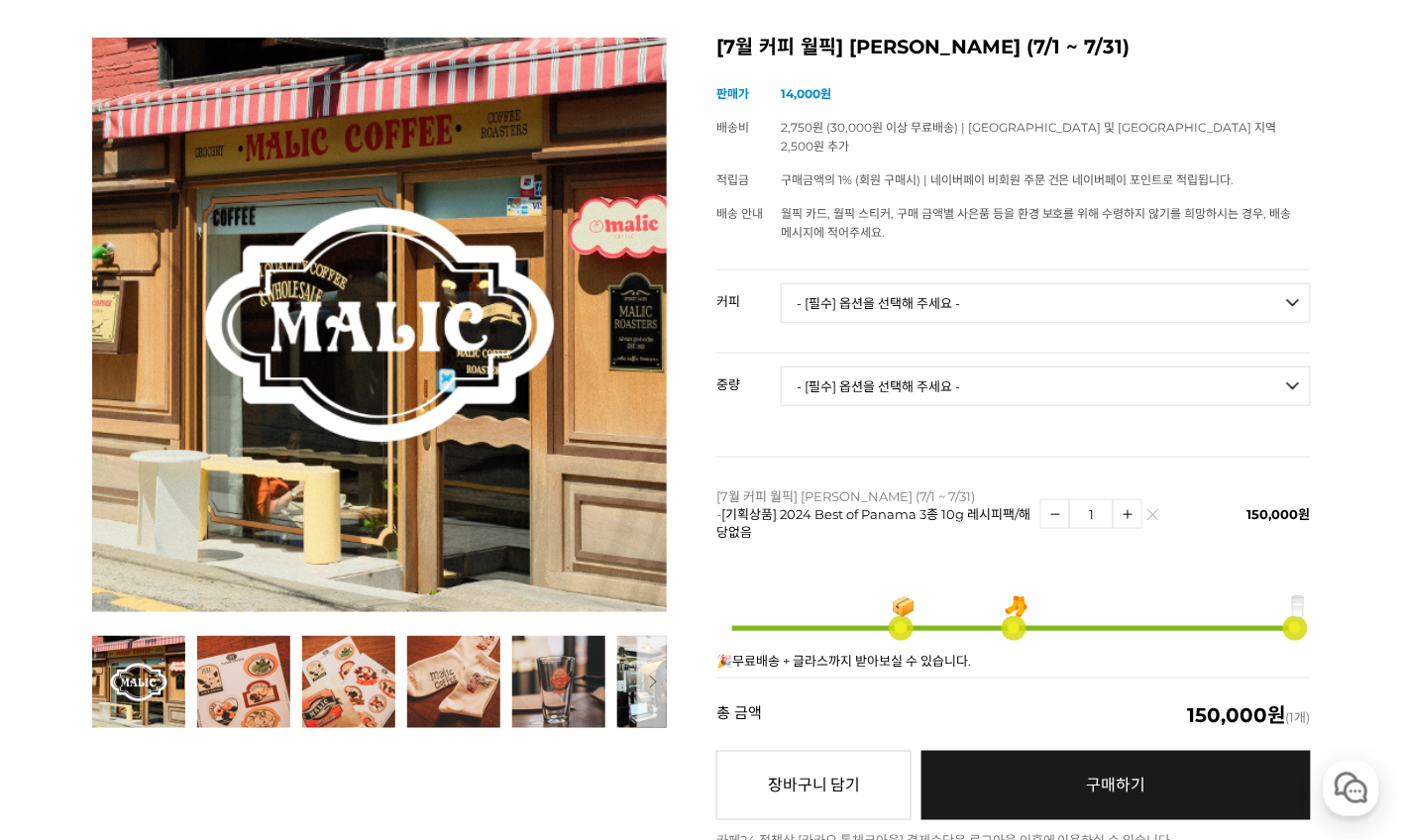 click at bounding box center (1128, 514) 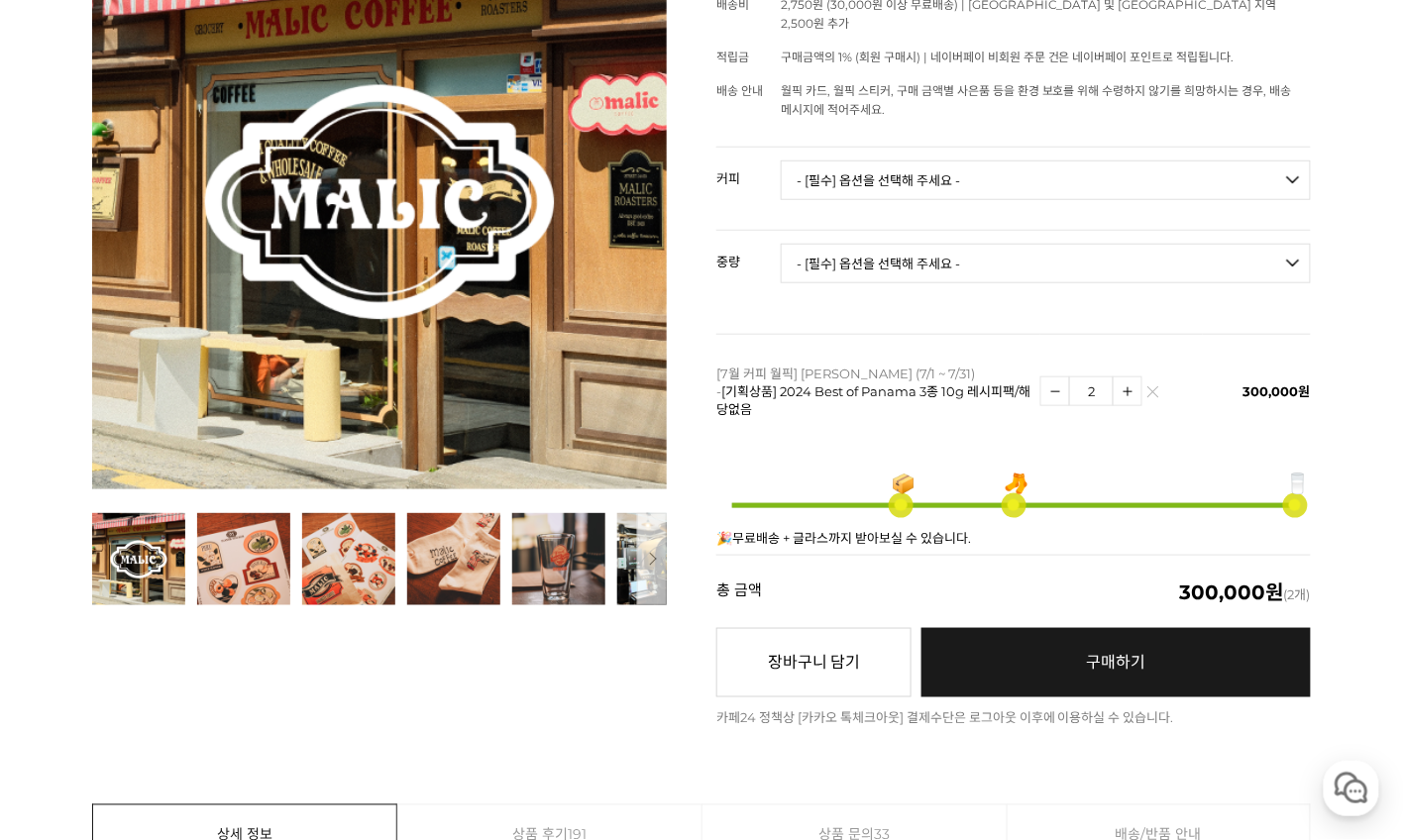 scroll, scrollTop: 356, scrollLeft: 0, axis: vertical 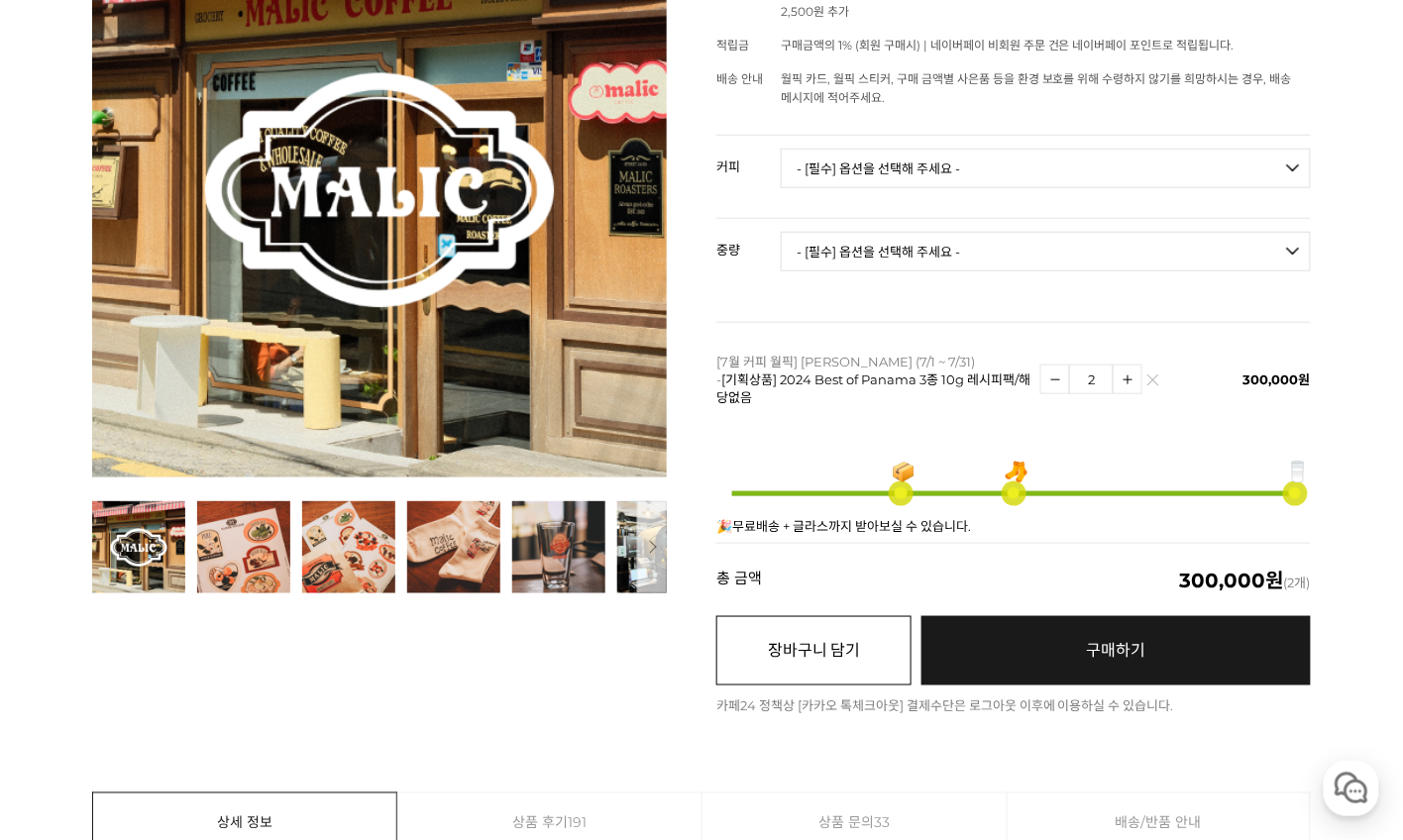 click on "장바구니 담기" at bounding box center [813, 651] 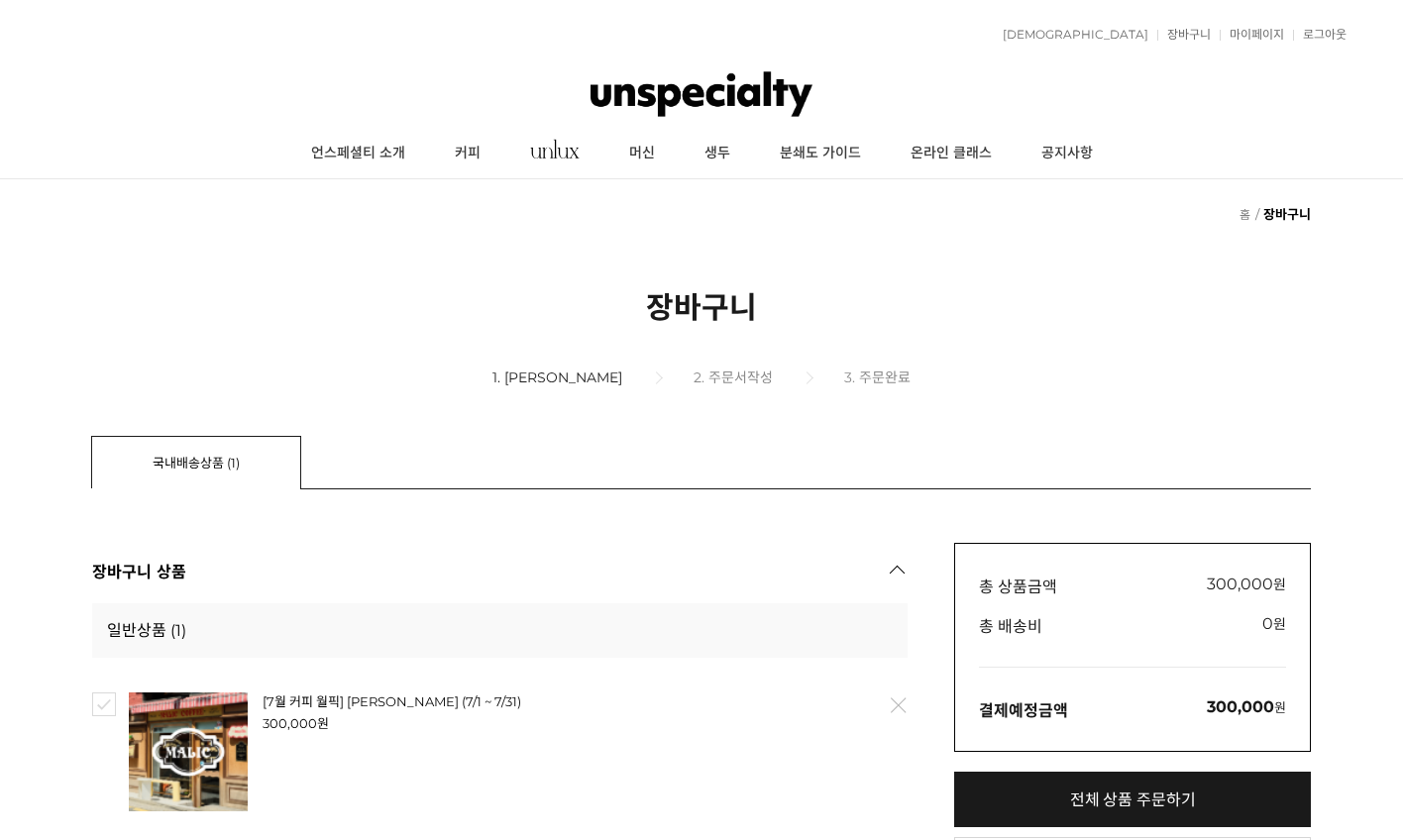 scroll, scrollTop: 0, scrollLeft: 0, axis: both 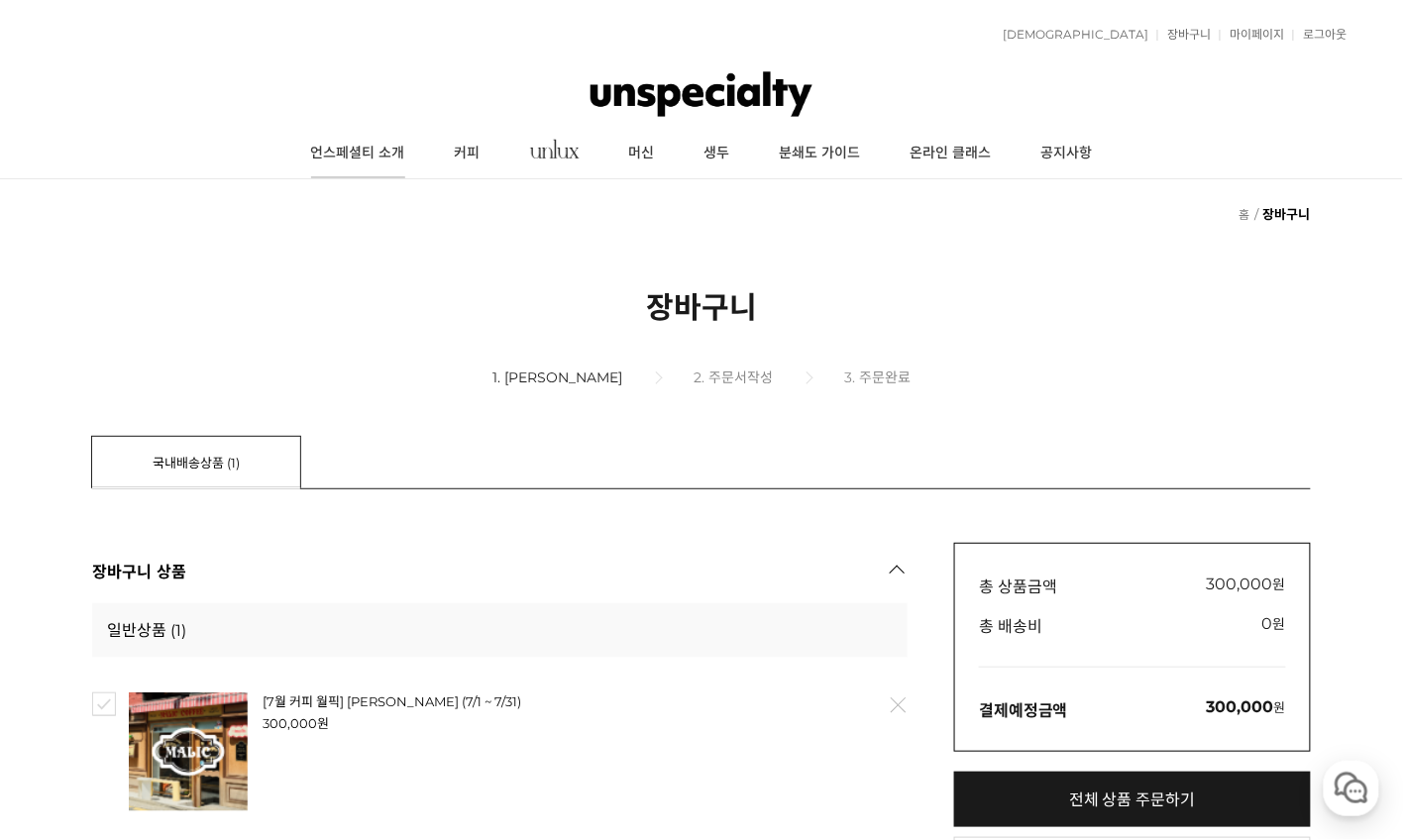 click on "언스페셜티 소개" at bounding box center (358, 154) 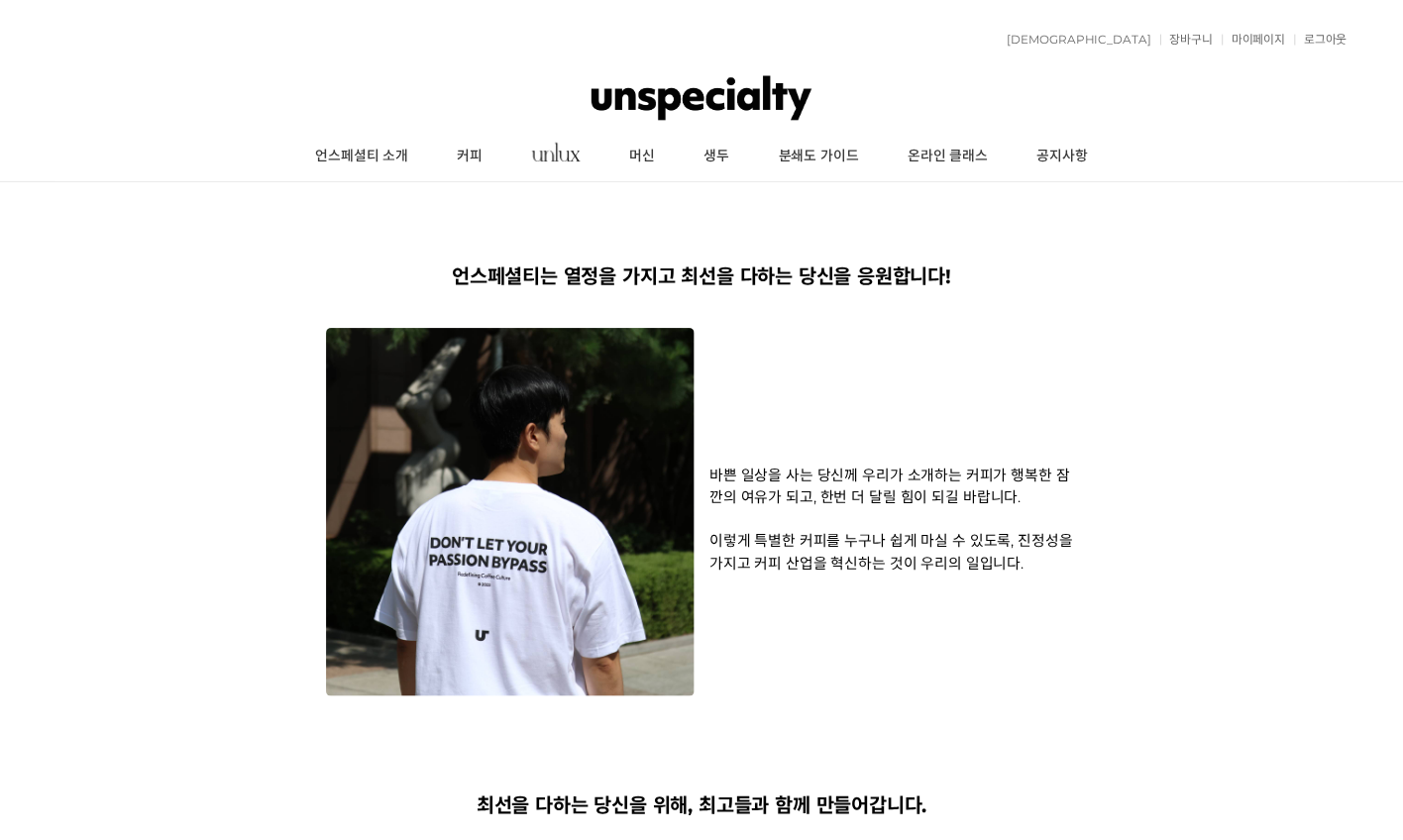 scroll, scrollTop: 0, scrollLeft: 0, axis: both 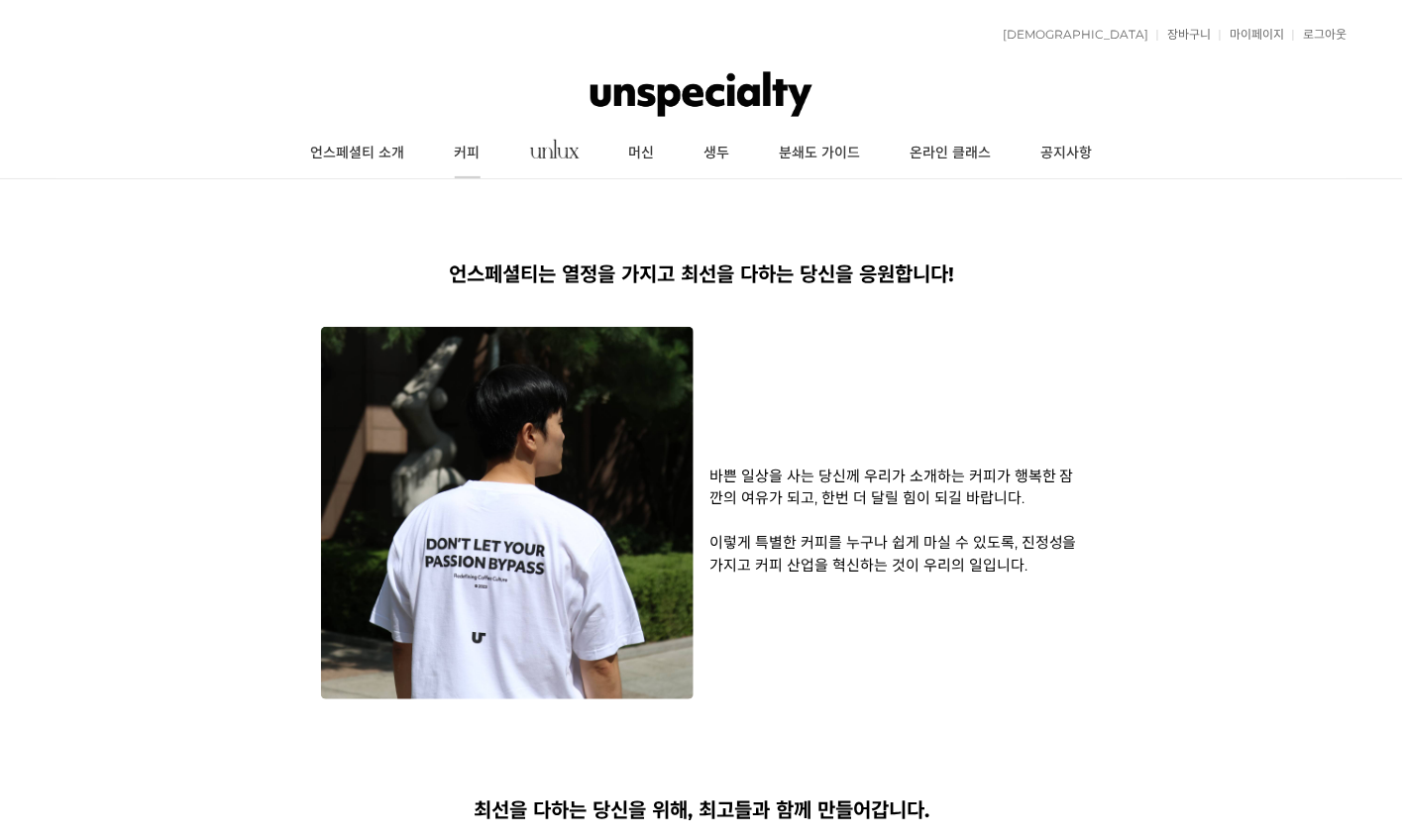 click on "커피" at bounding box center (468, 154) 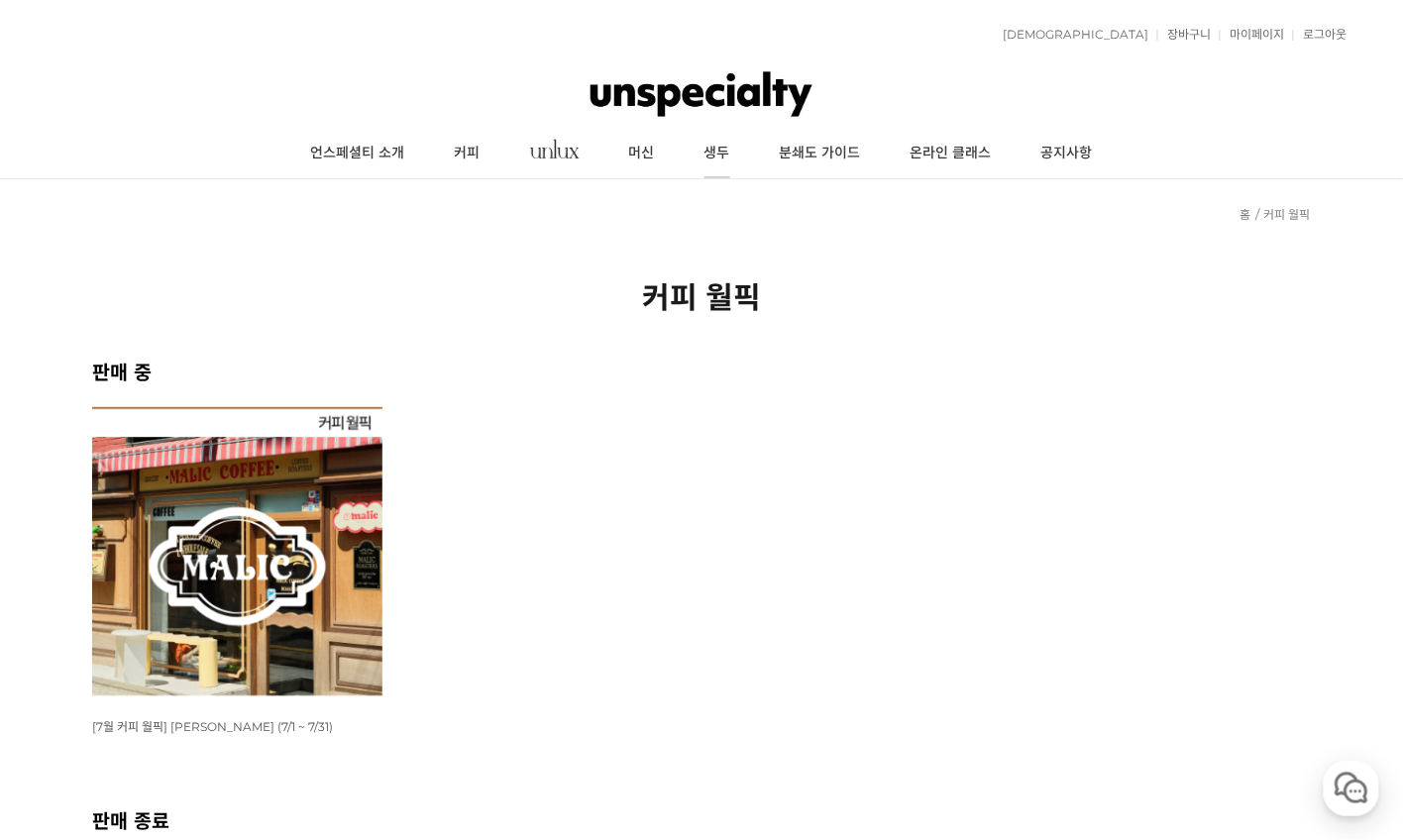 scroll, scrollTop: 0, scrollLeft: 0, axis: both 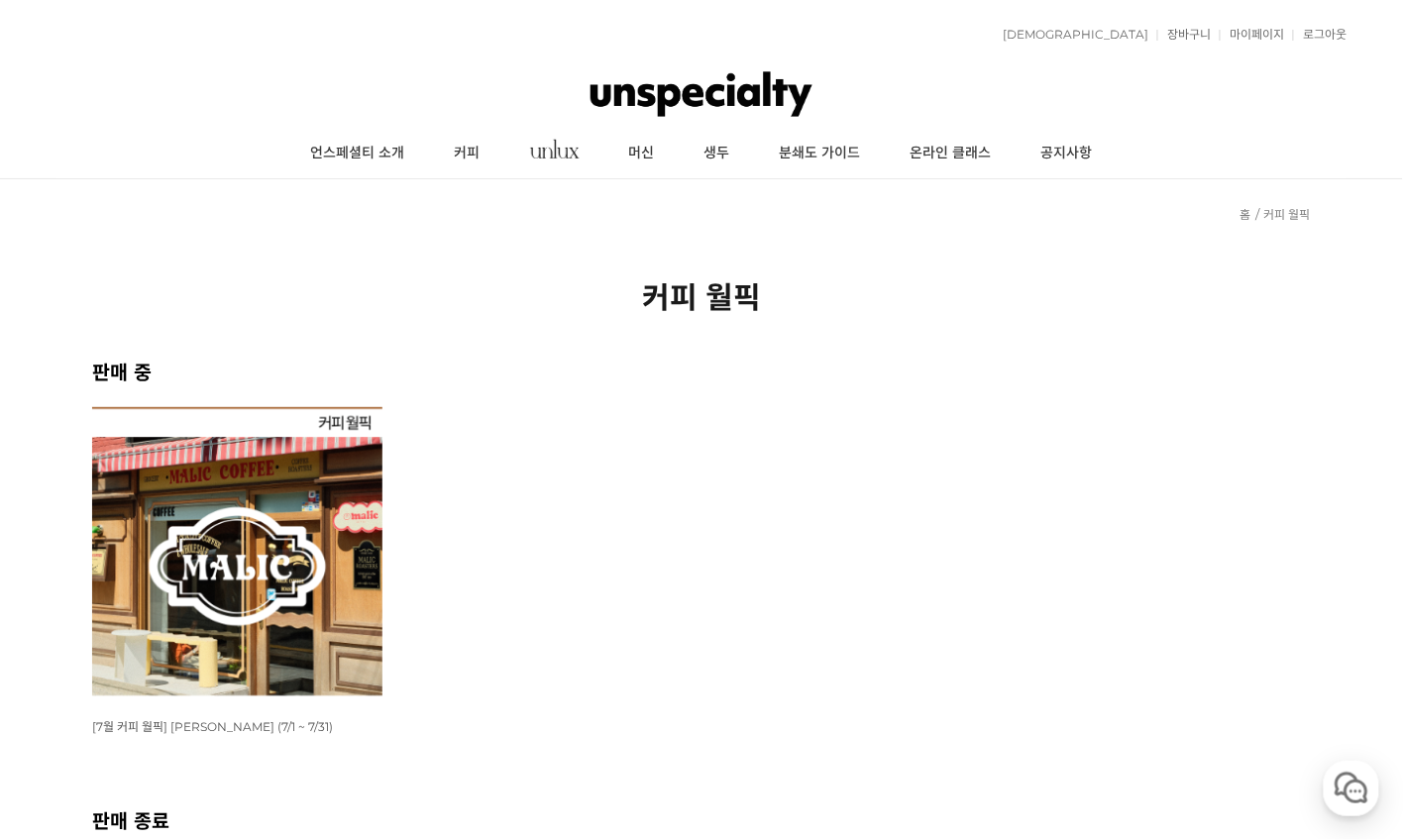 click at bounding box center (237, 552) 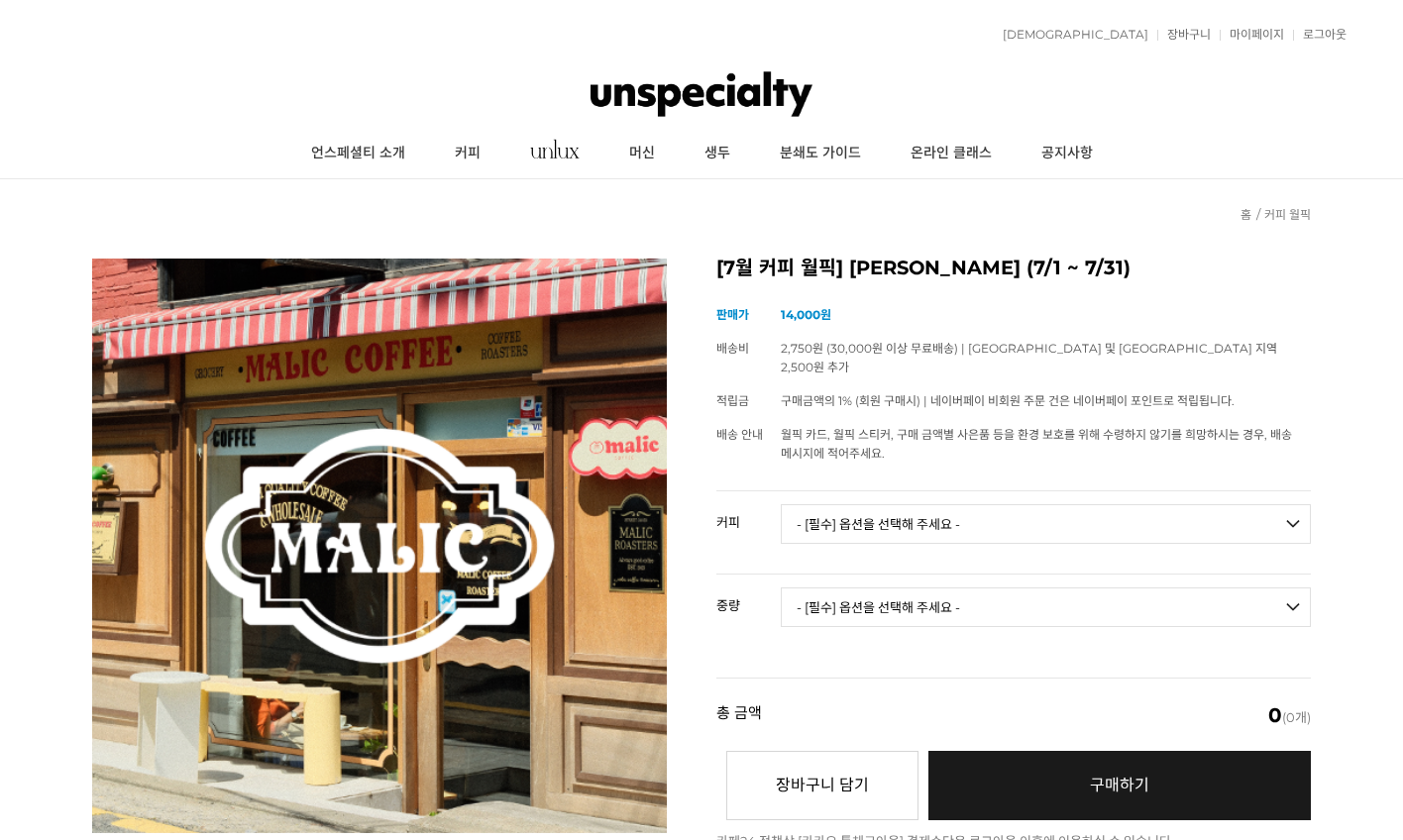 scroll, scrollTop: 0, scrollLeft: 0, axis: both 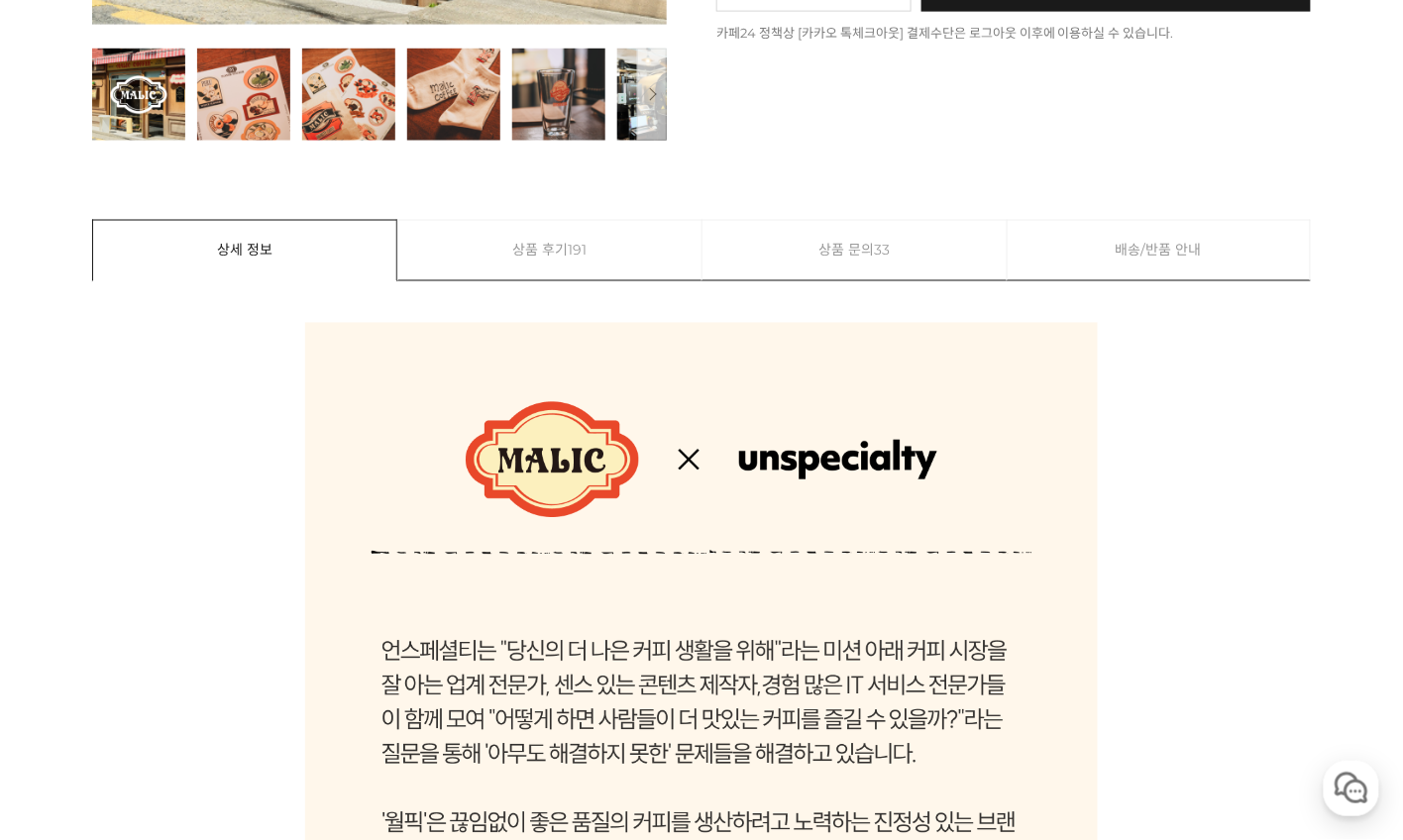 click on "191" at bounding box center [577, 251] 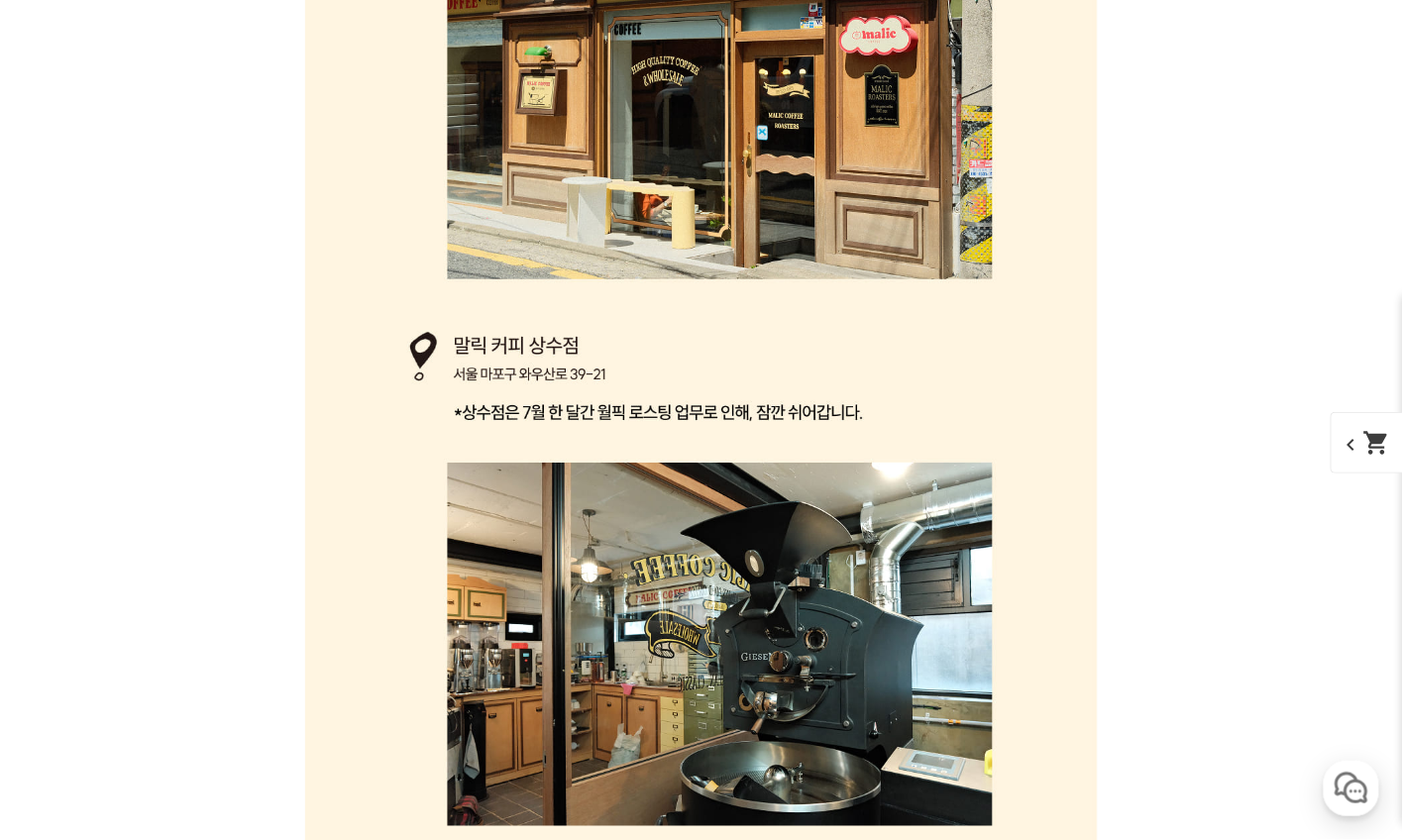 scroll, scrollTop: 15857, scrollLeft: 0, axis: vertical 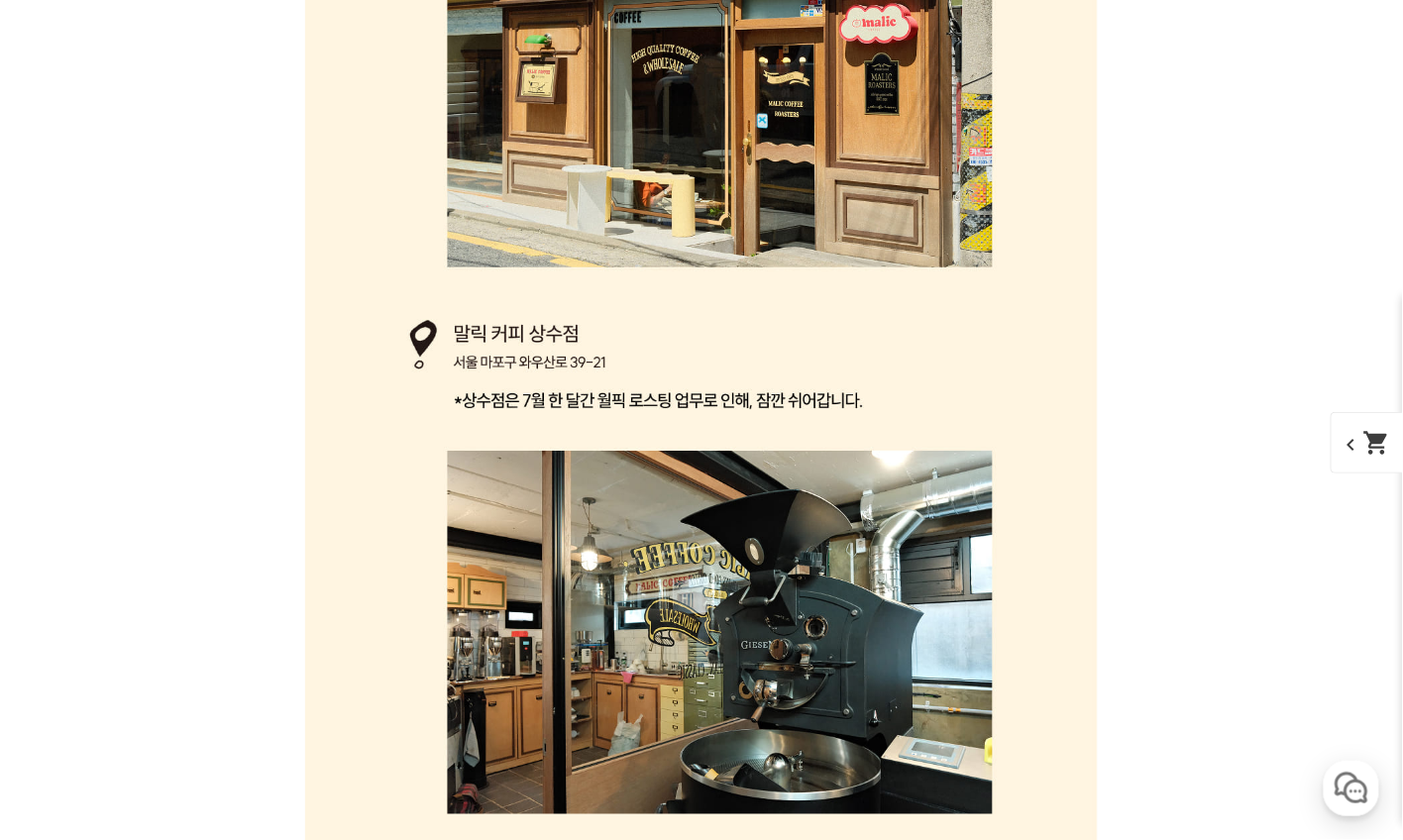 click on "2" at bounding box center [663, 1759] 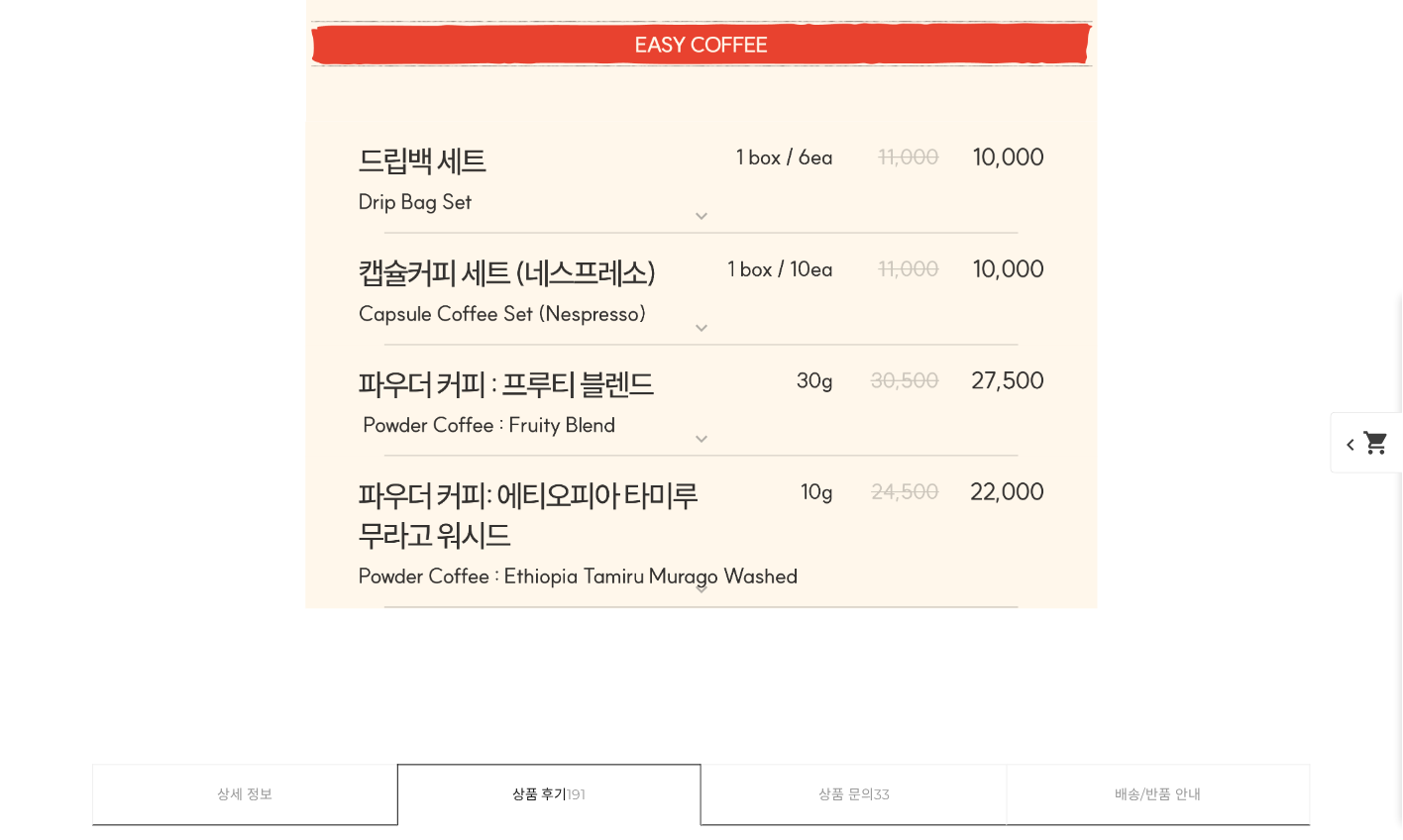 scroll, scrollTop: 11082, scrollLeft: 0, axis: vertical 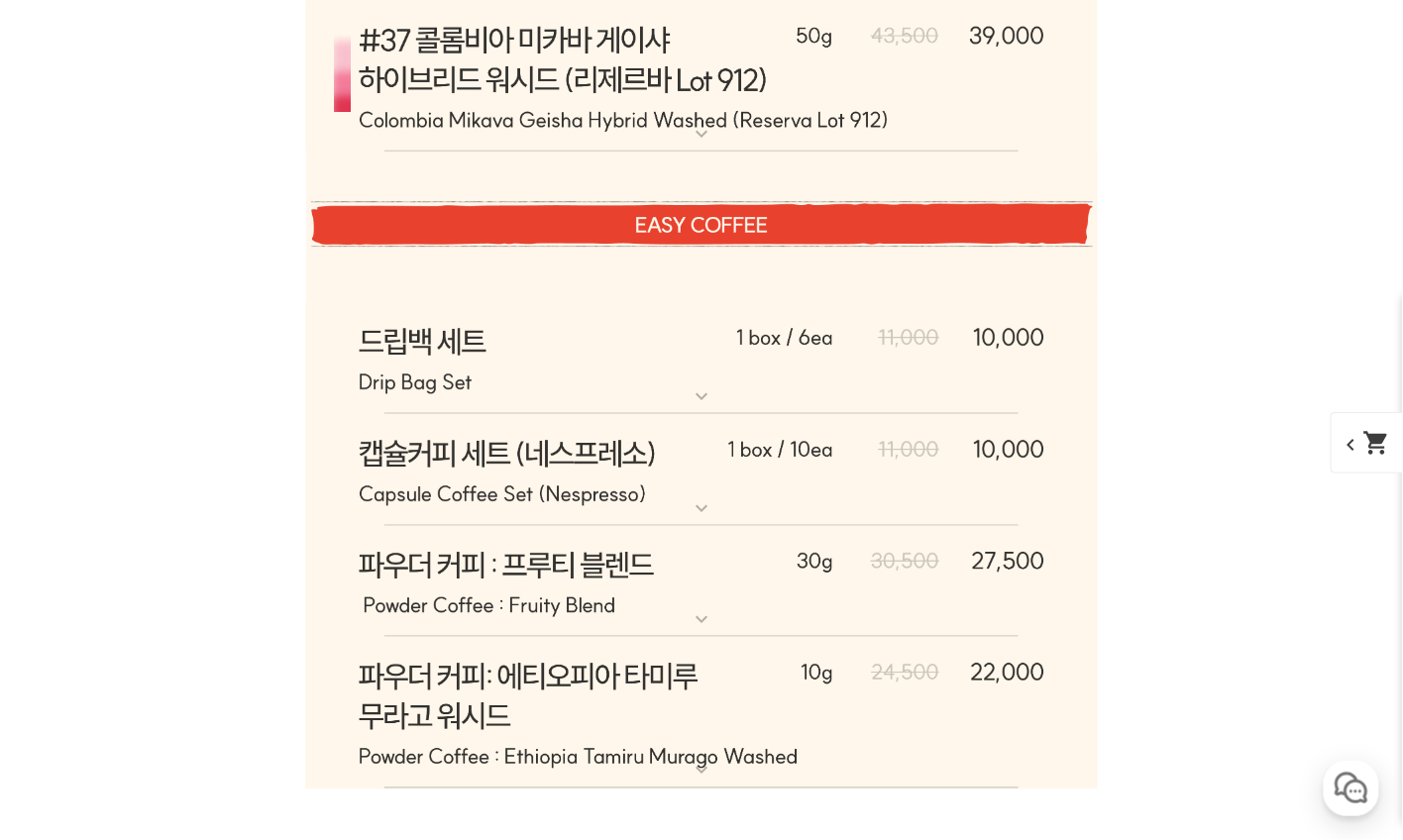 click on "처음 먹어보는데 괜찮네요. 권장 디게싱이 2주라는 점이 좀 특이했습니다" at bounding box center [597, 1244] 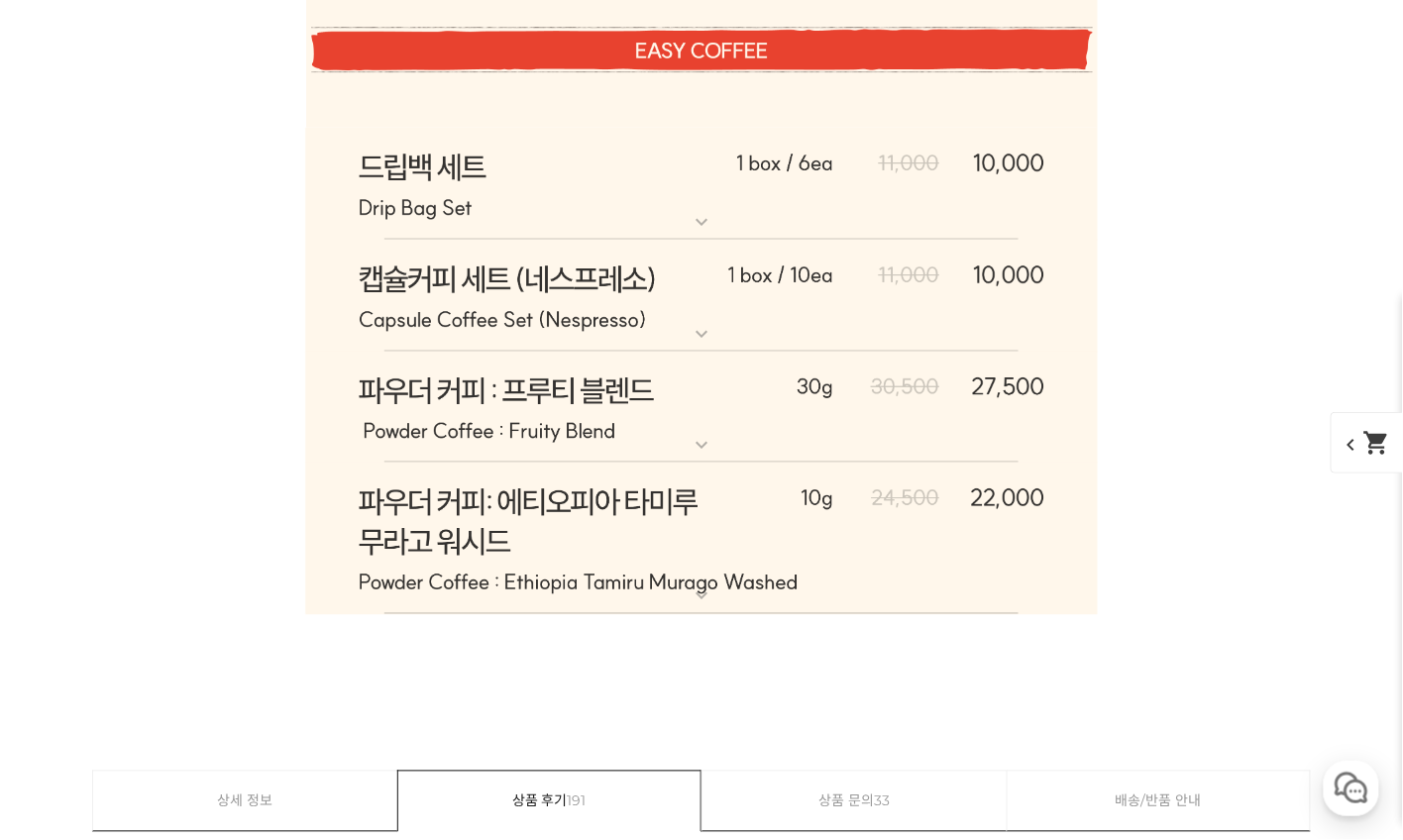 scroll, scrollTop: 11366, scrollLeft: 0, axis: vertical 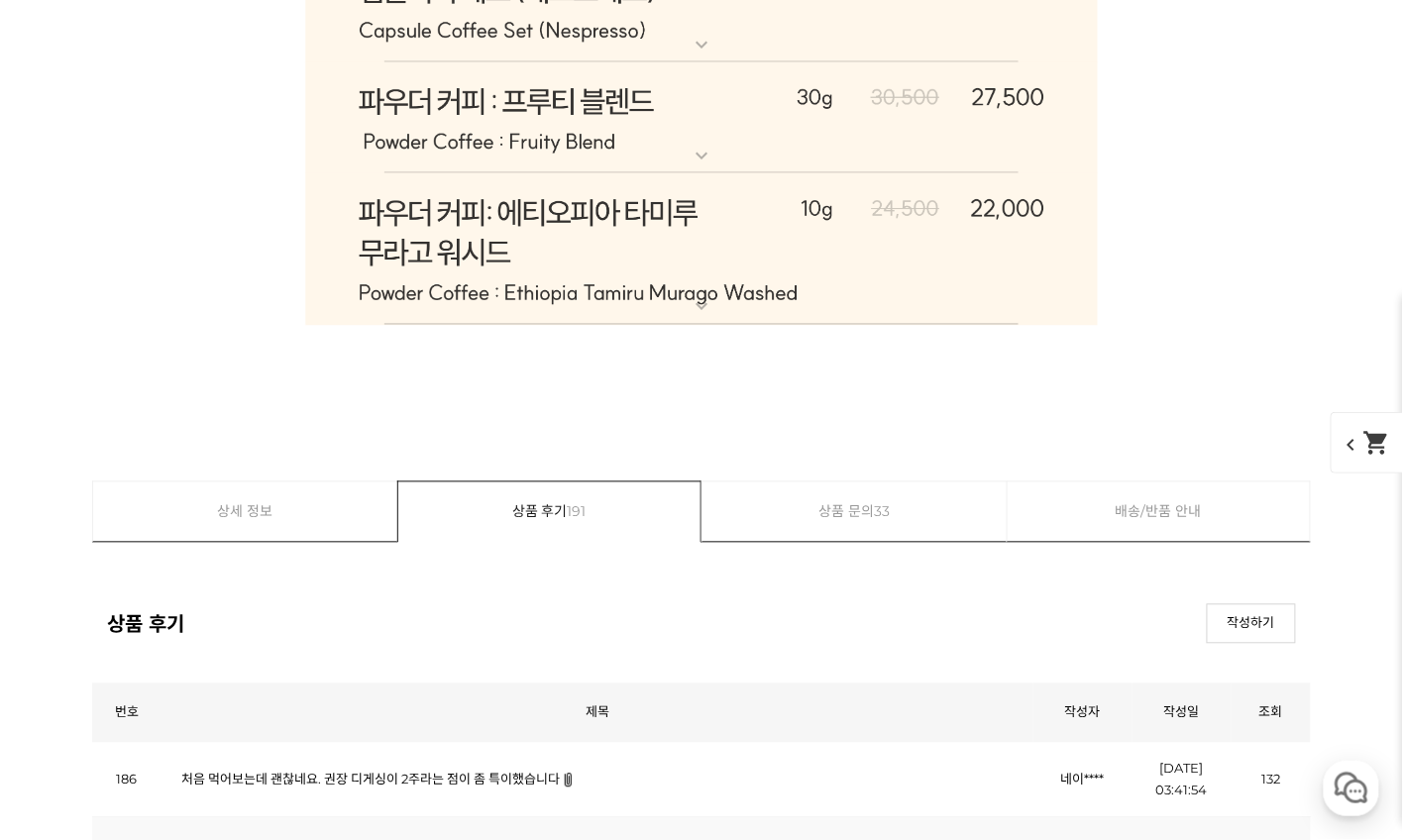 click on "3" at bounding box center [702, 1548] 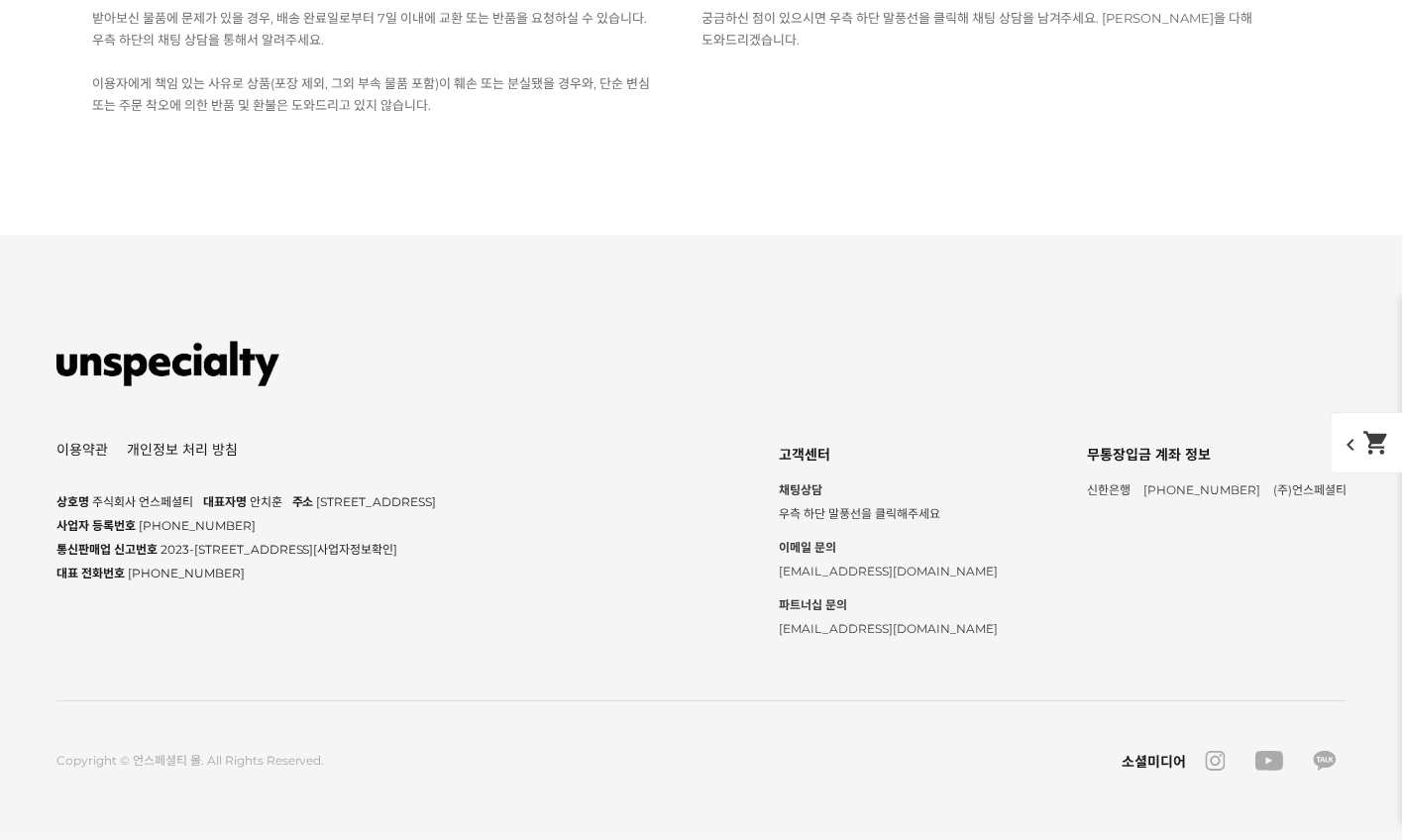 scroll, scrollTop: 11116, scrollLeft: 0, axis: vertical 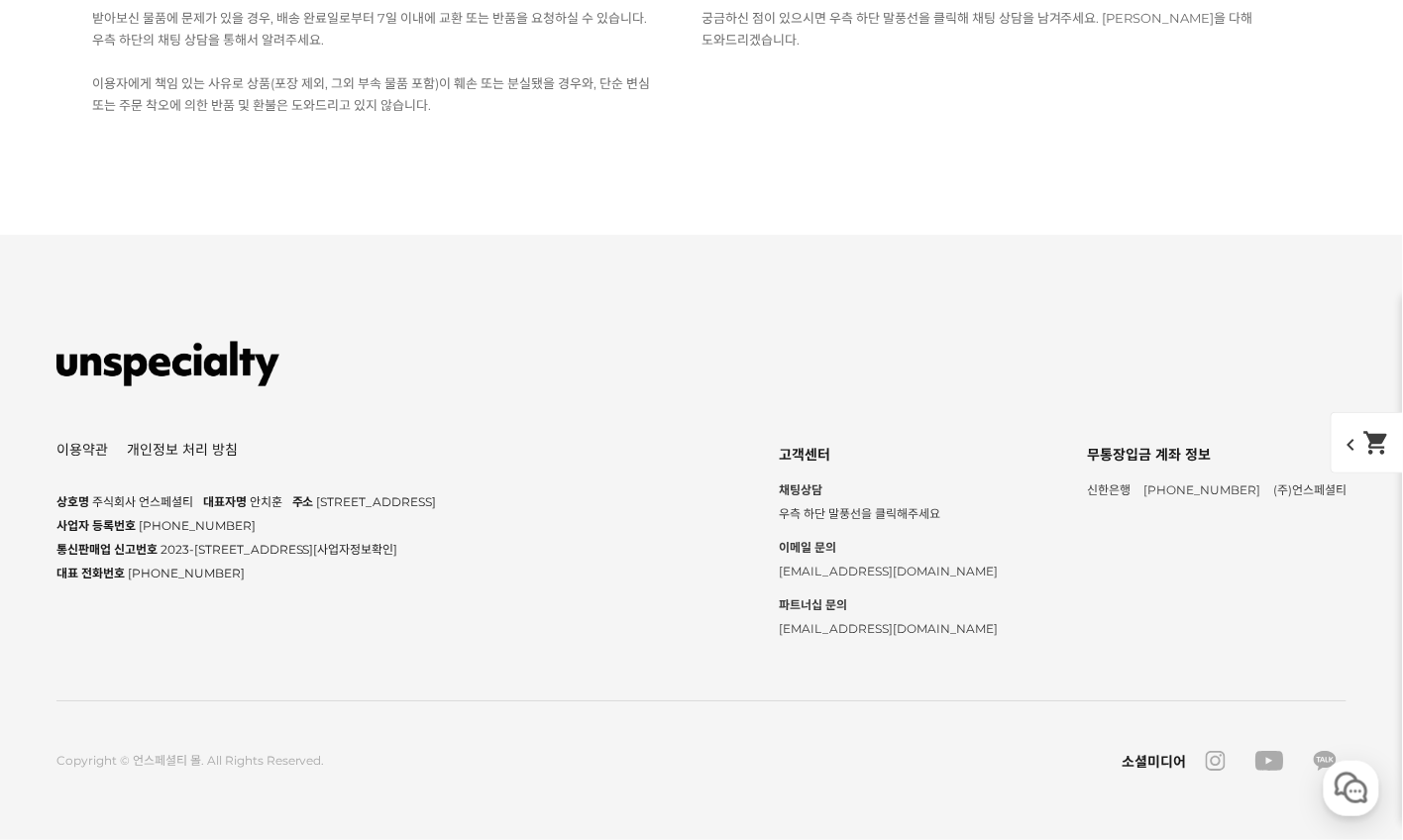 click on "작년 스몰월픽에 이어 믿고 먹는 말릭!!" at bounding box center [280, -1780] 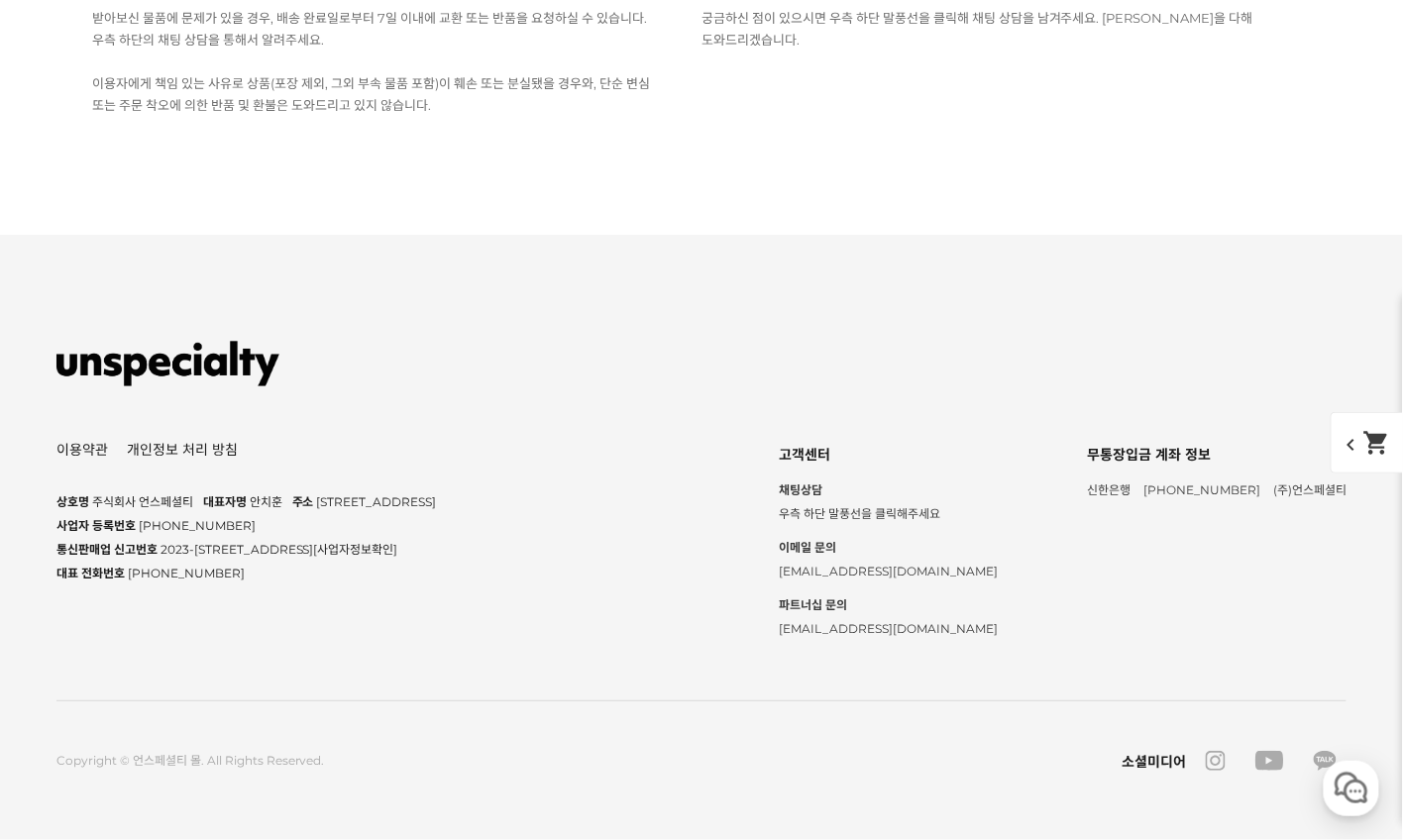scroll, scrollTop: 10974, scrollLeft: 0, axis: vertical 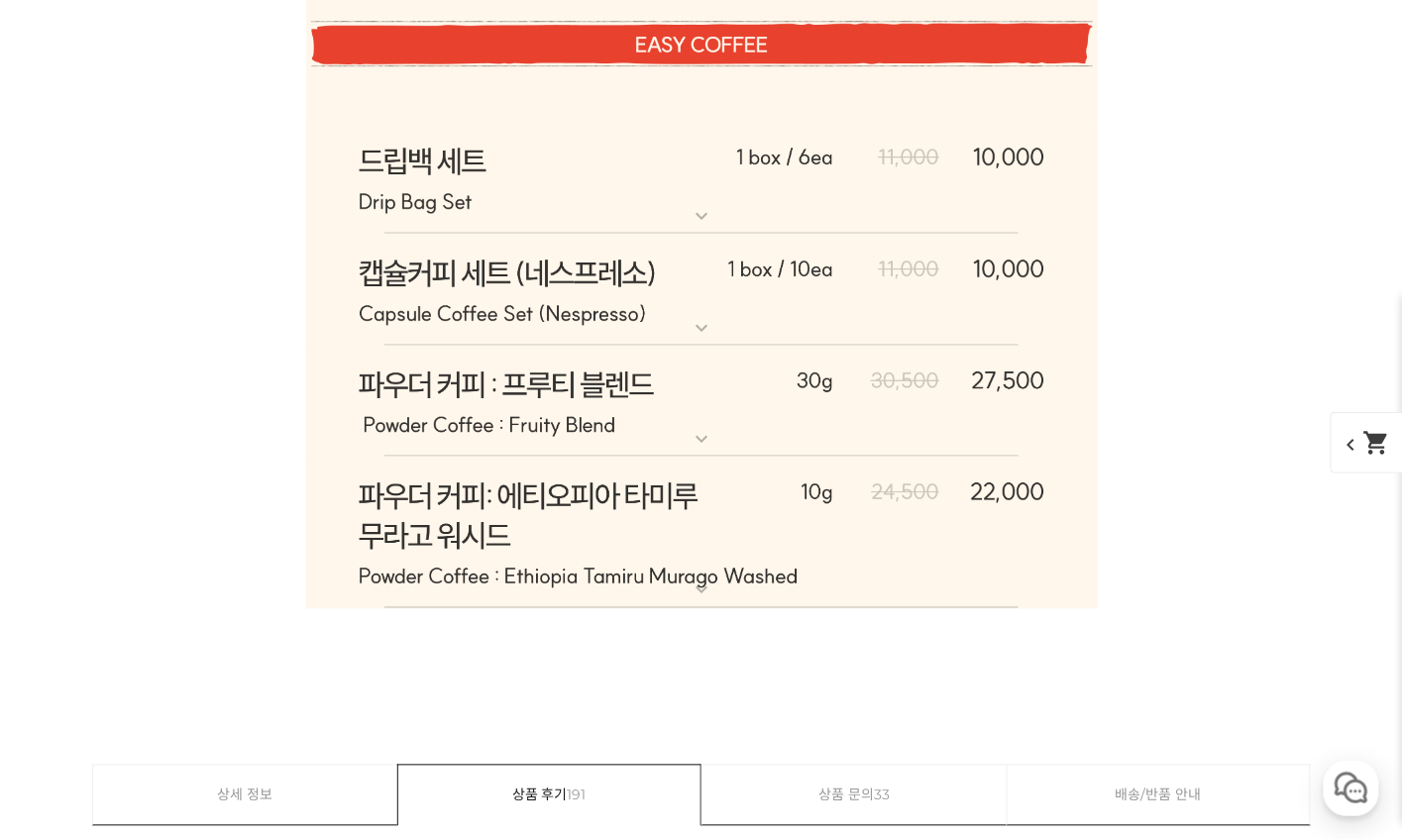 click on "3" at bounding box center (702, 1482) 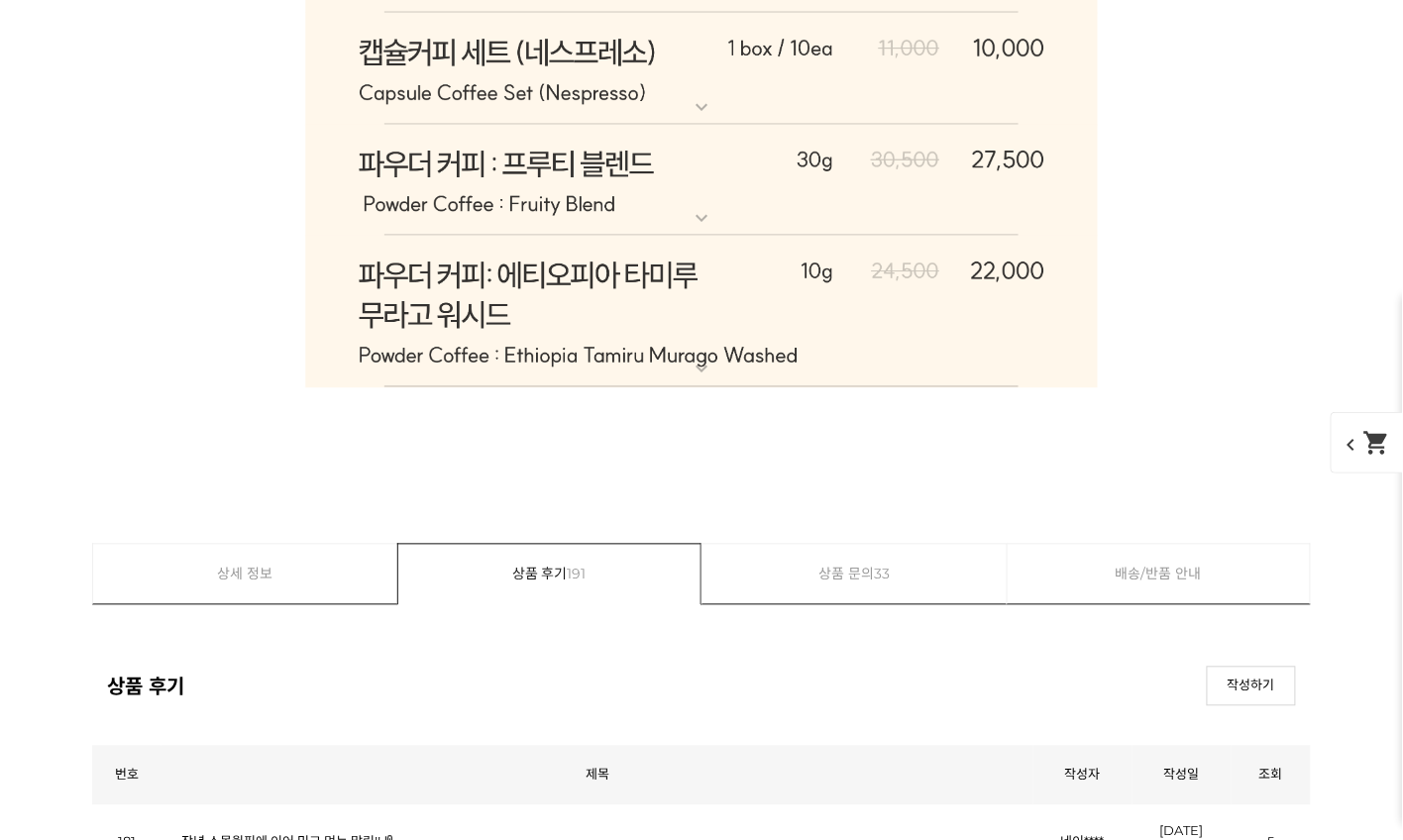 scroll, scrollTop: 11432, scrollLeft: 0, axis: vertical 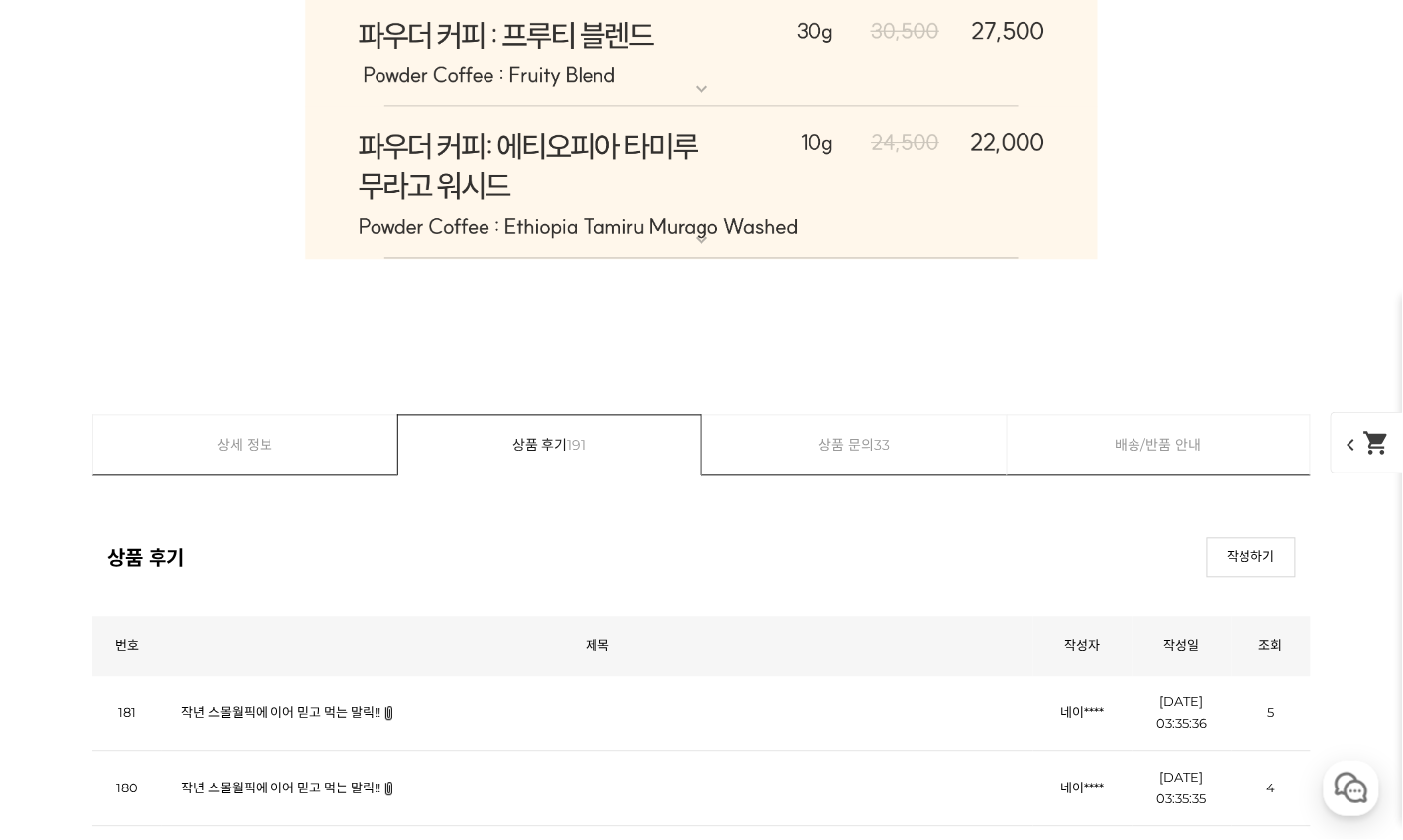 click on "일주일정도까지는 풋내가 많이 나서 걱정됐는데 열흘 지나서 [DATE] 내려보니 맛있고 향이 좋아요 ㅎㅎ 만족합..." at bounding box center (477, 1014) 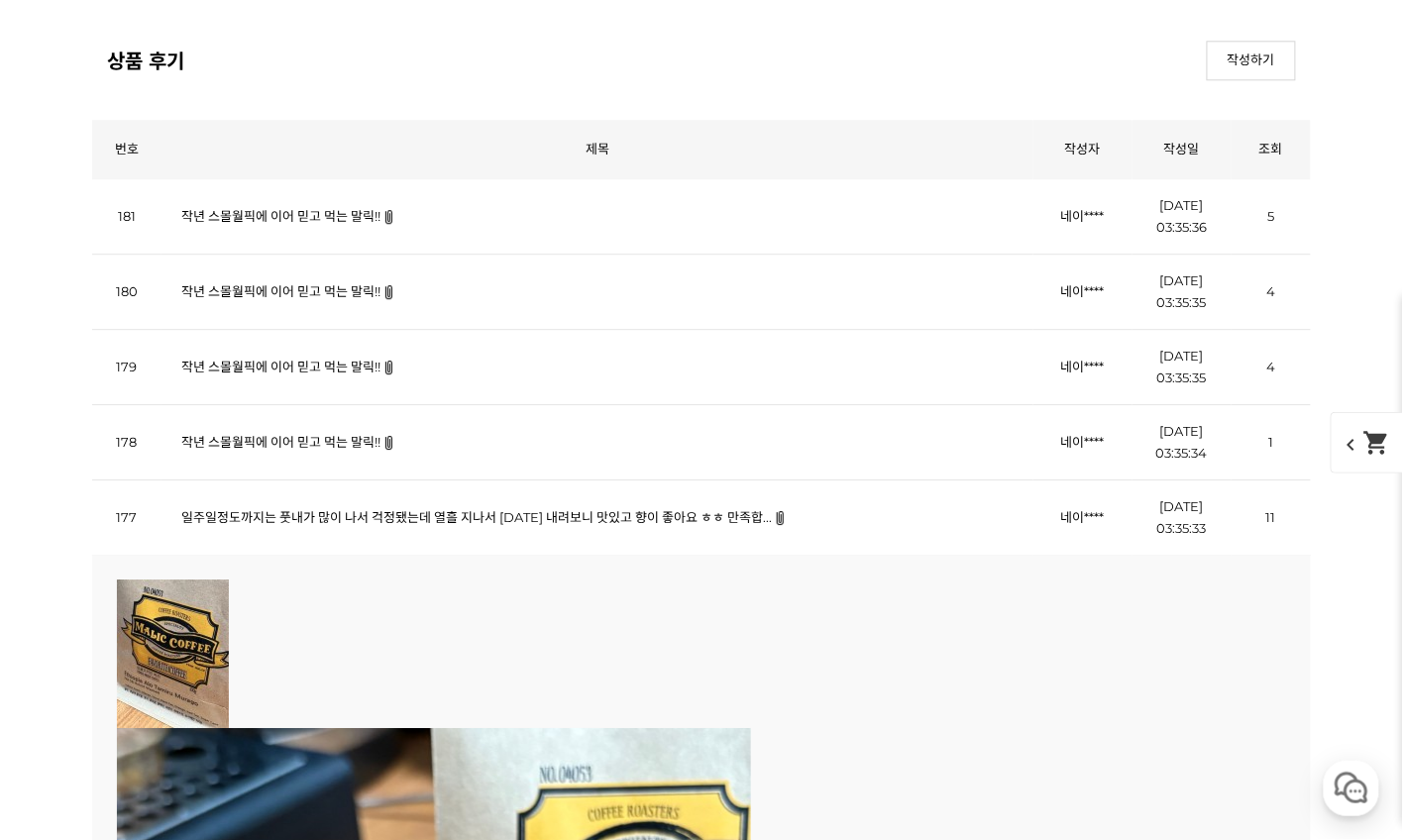 scroll, scrollTop: 12016, scrollLeft: 0, axis: vertical 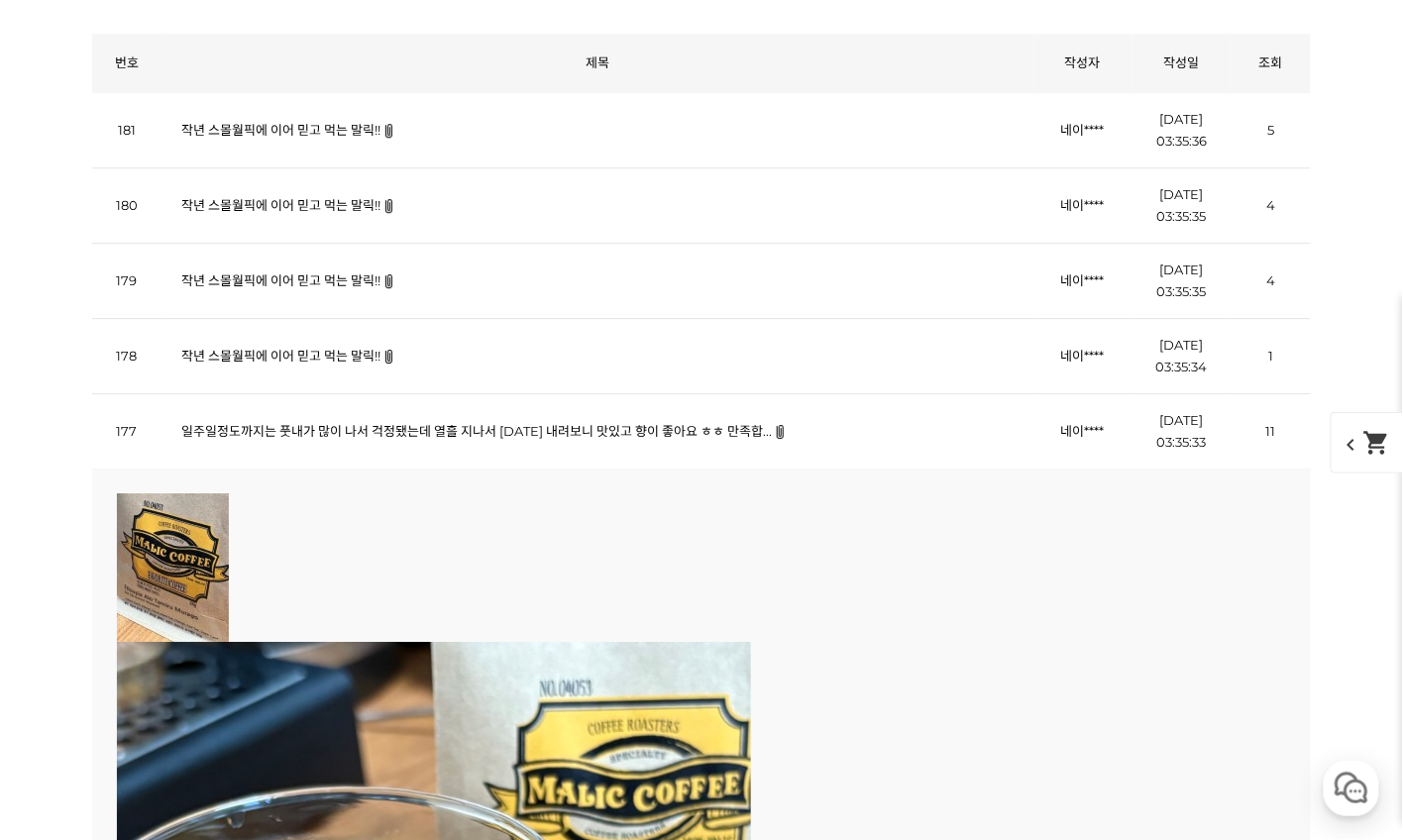 drag, startPoint x: 315, startPoint y: 532, endPoint x: 610, endPoint y: 551, distance: 295.6112 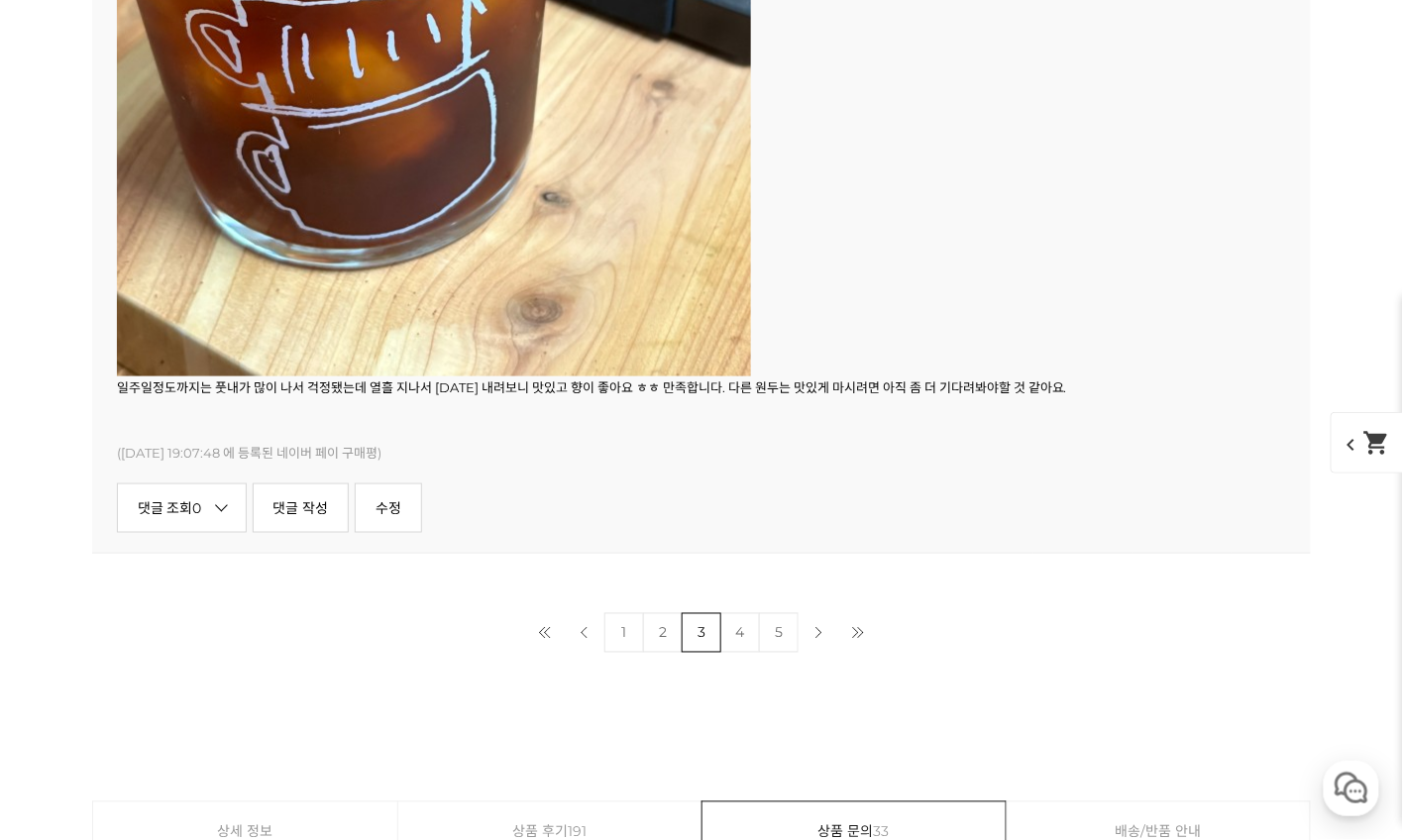 scroll, scrollTop: 13133, scrollLeft: 0, axis: vertical 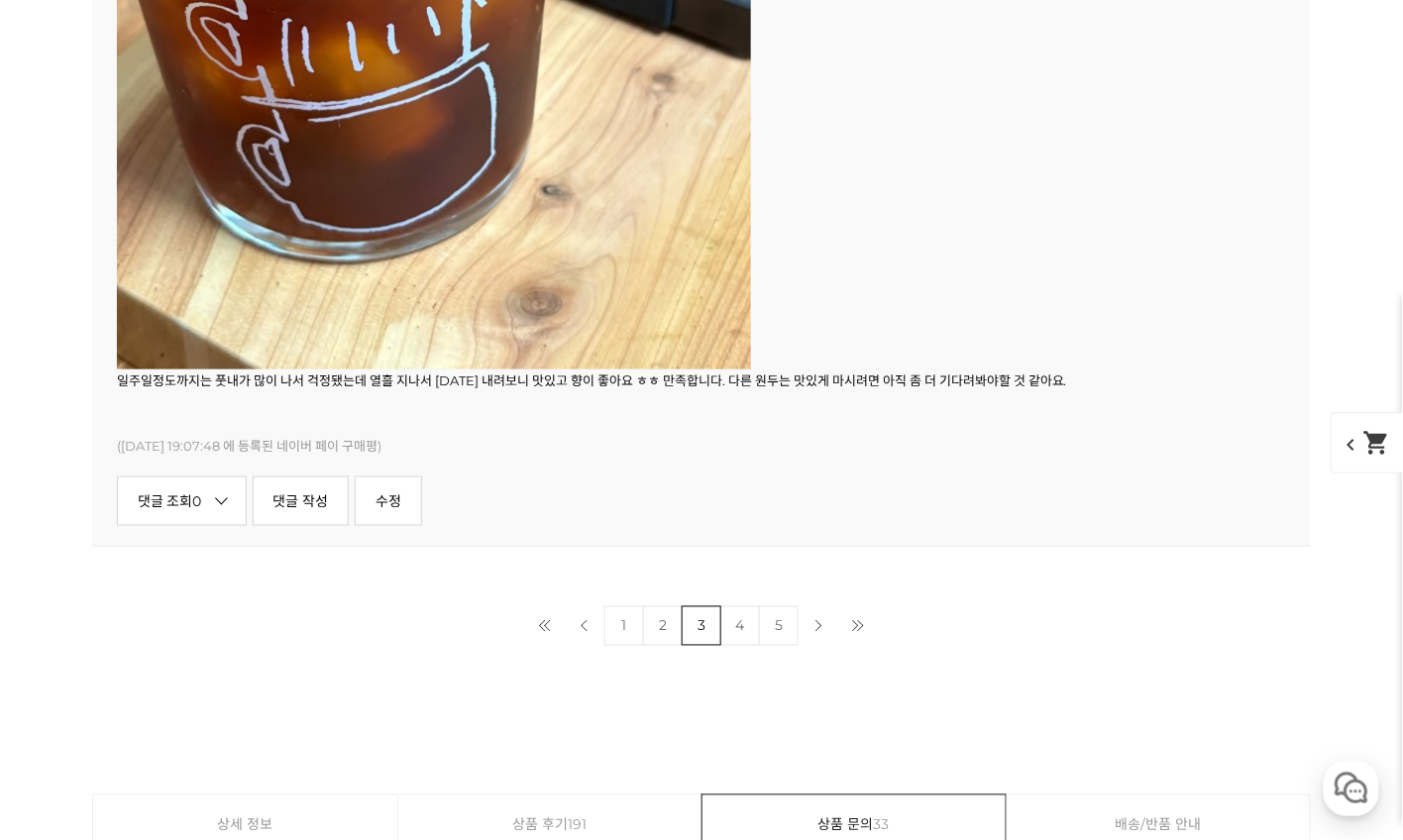 click on "디게싱   [1]" at bounding box center (650, 1318) 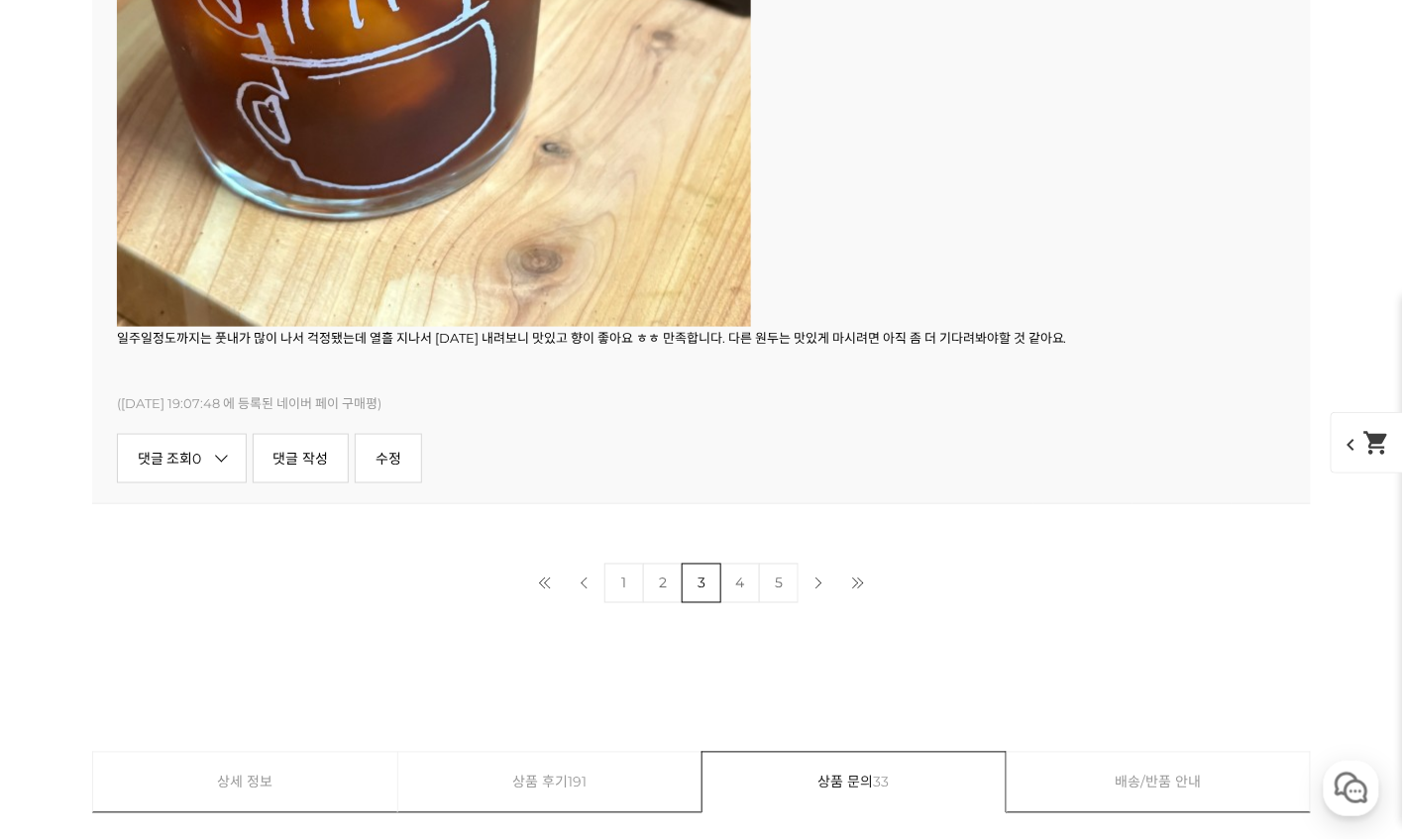 click on "댓글 조회  1" at bounding box center (179, 1405) 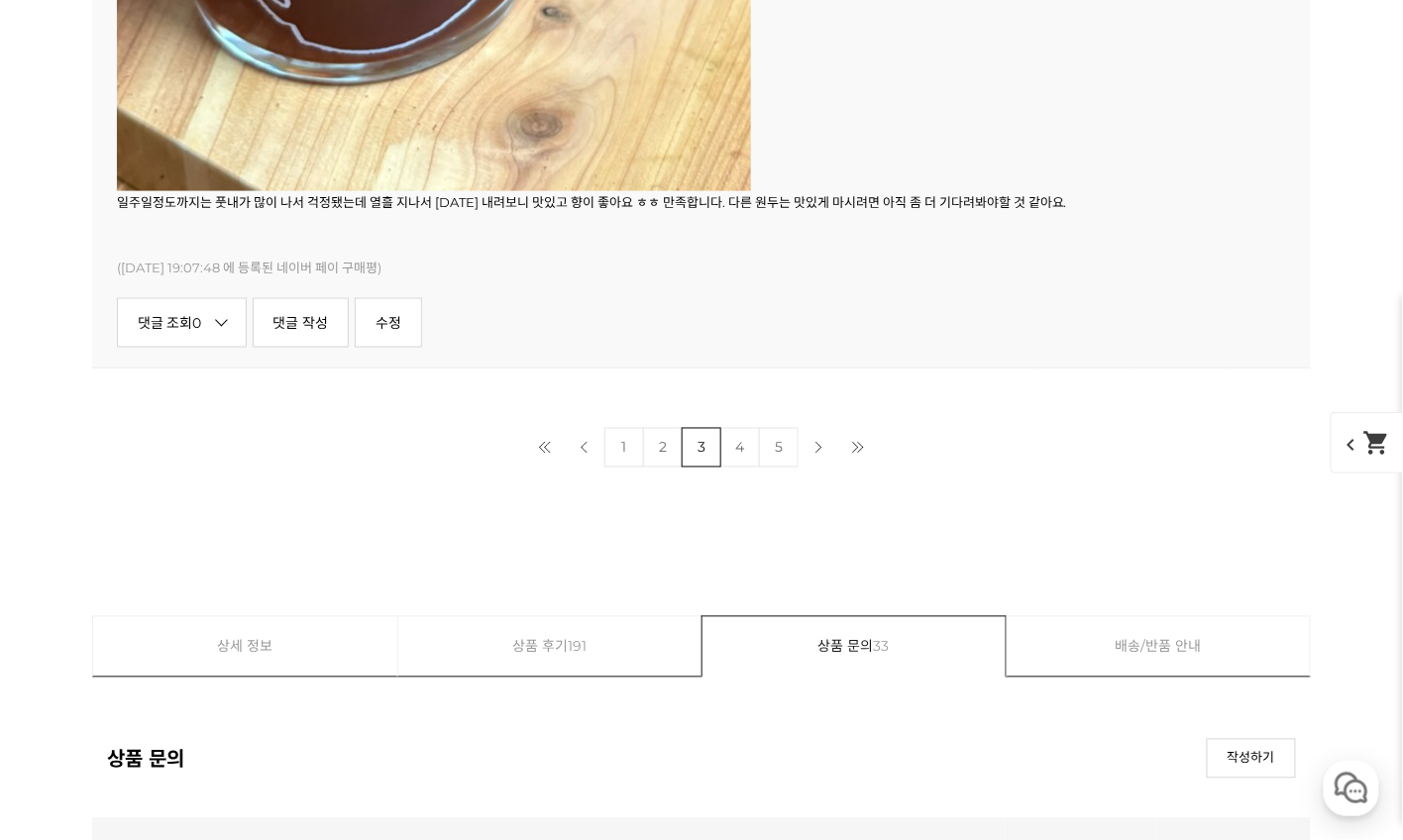 scroll, scrollTop: 13314, scrollLeft: 0, axis: vertical 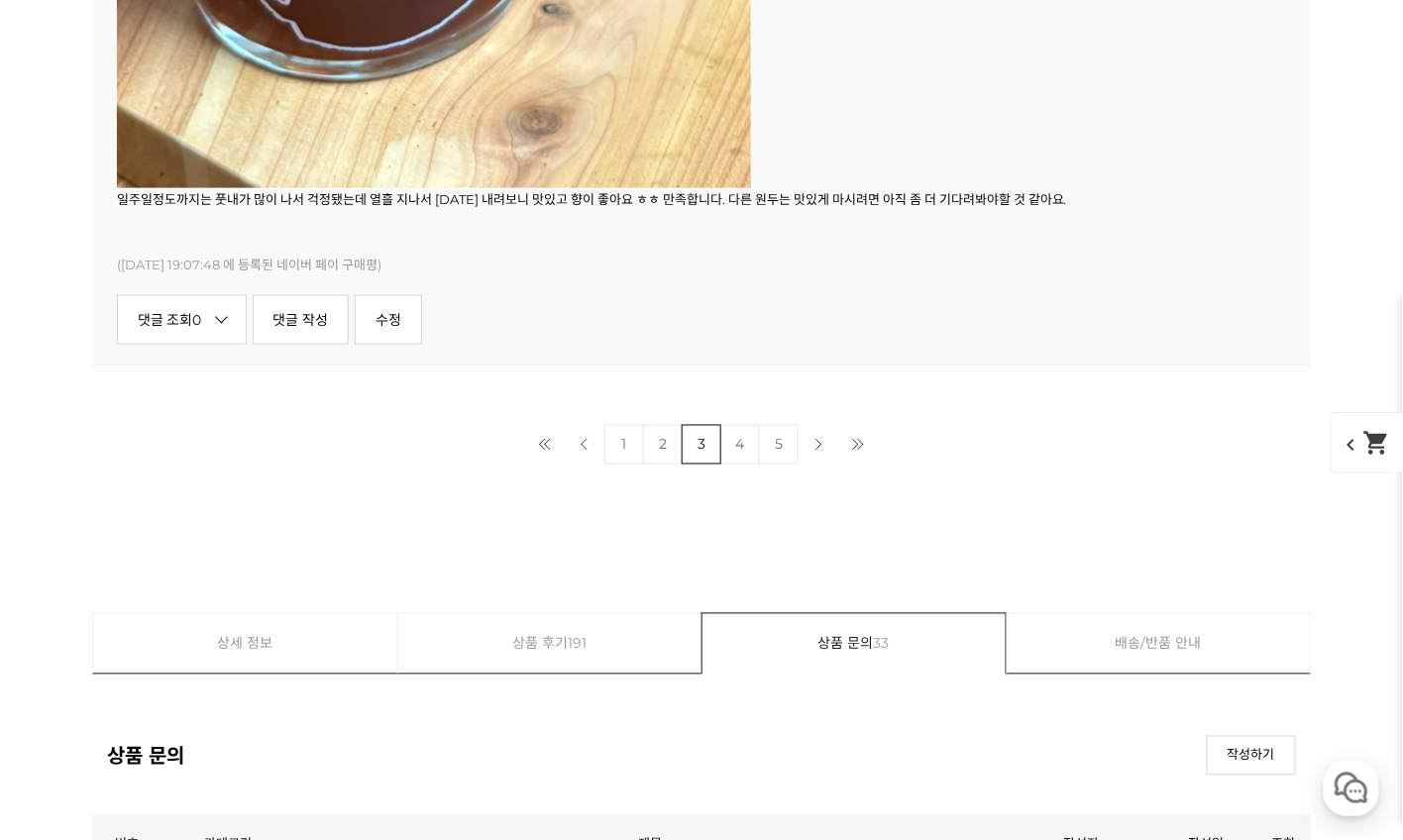 drag, startPoint x: 273, startPoint y: 432, endPoint x: 463, endPoint y: 468, distance: 193.38045 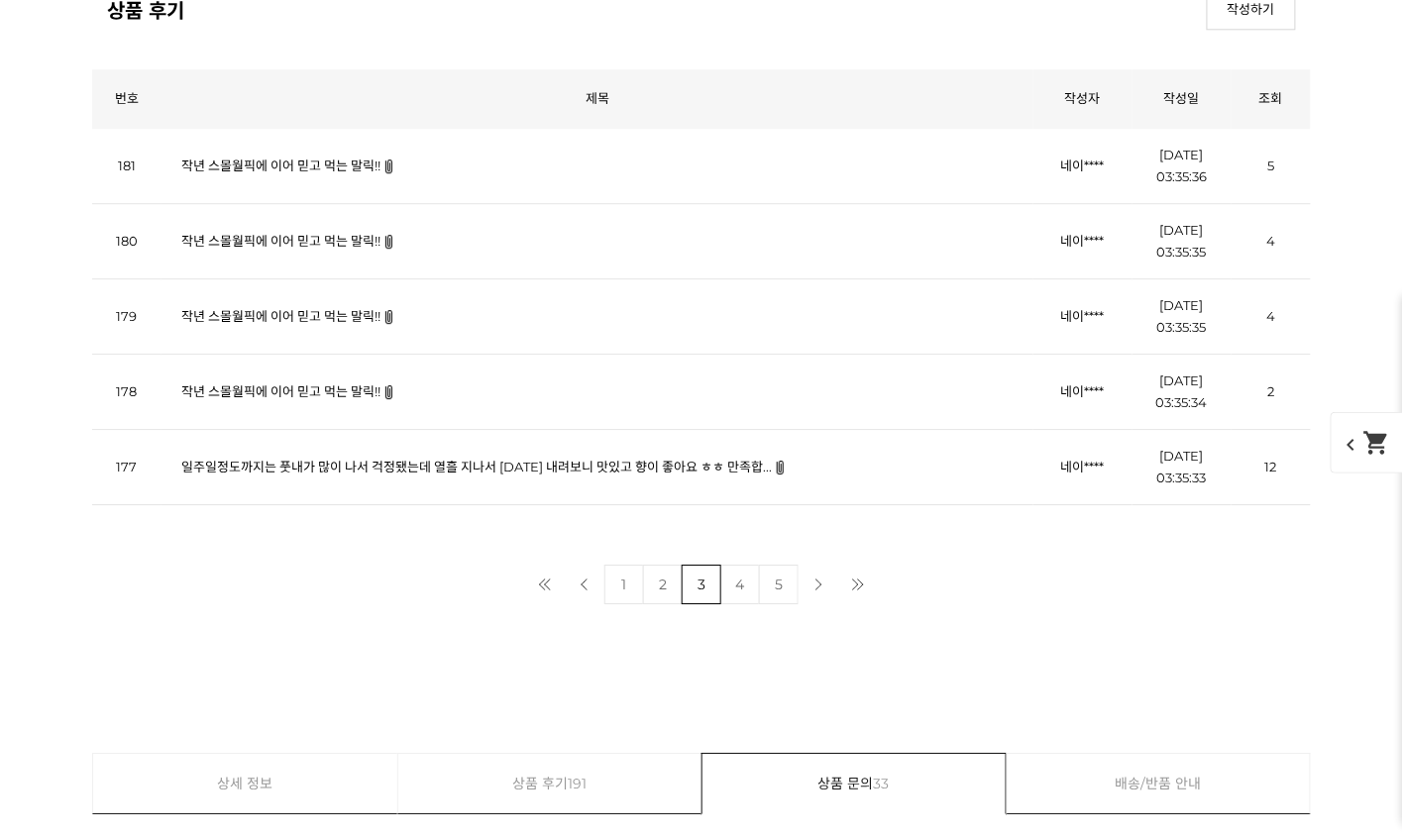 scroll, scrollTop: 11999, scrollLeft: 0, axis: vertical 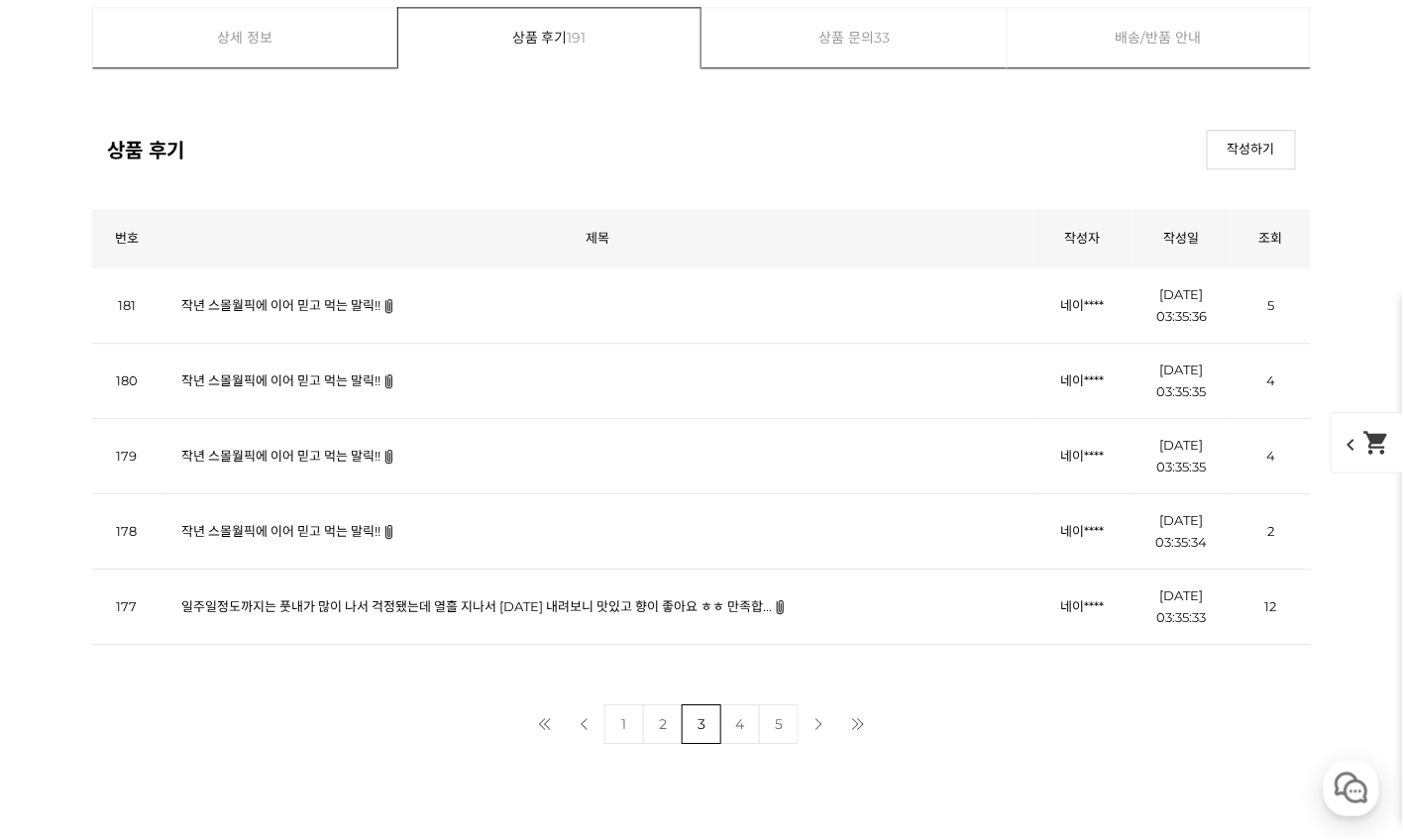 click on "사은품 문의   [1]" at bounding box center [650, 1192] 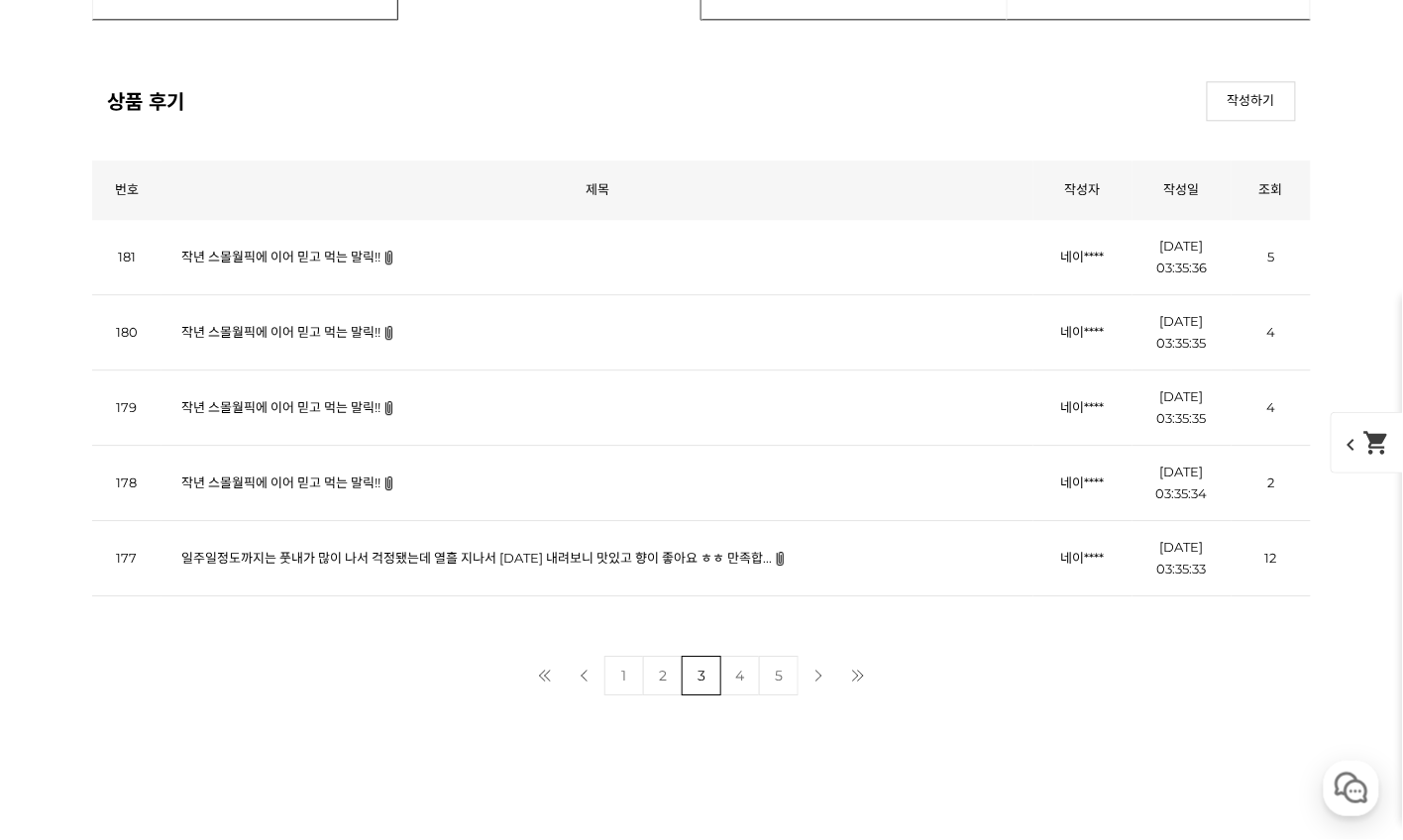 scroll, scrollTop: 12011, scrollLeft: 0, axis: vertical 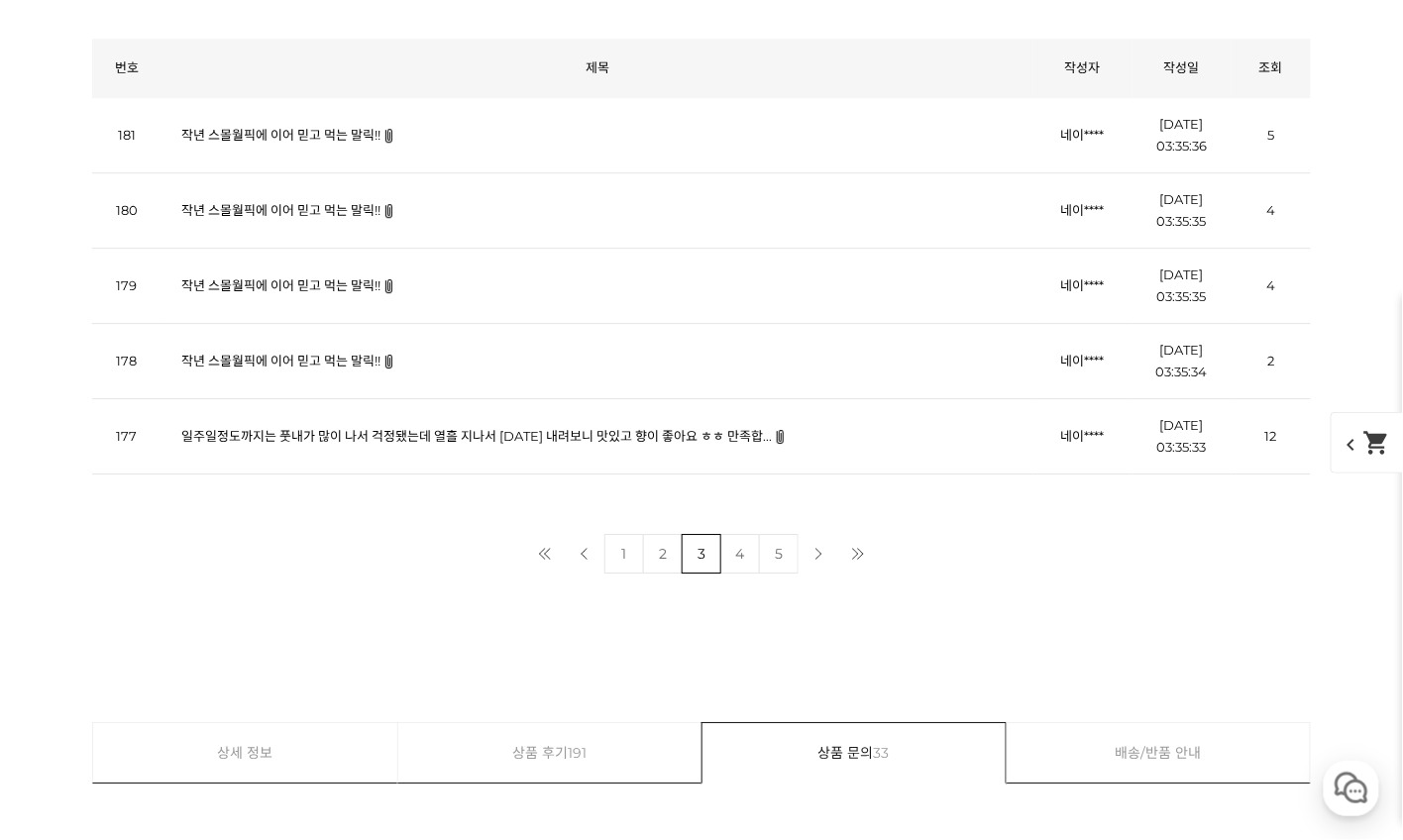 click on "아 저도 월픽 스티커가 누락되었습니다.   [1]" at bounding box center [650, 1688] 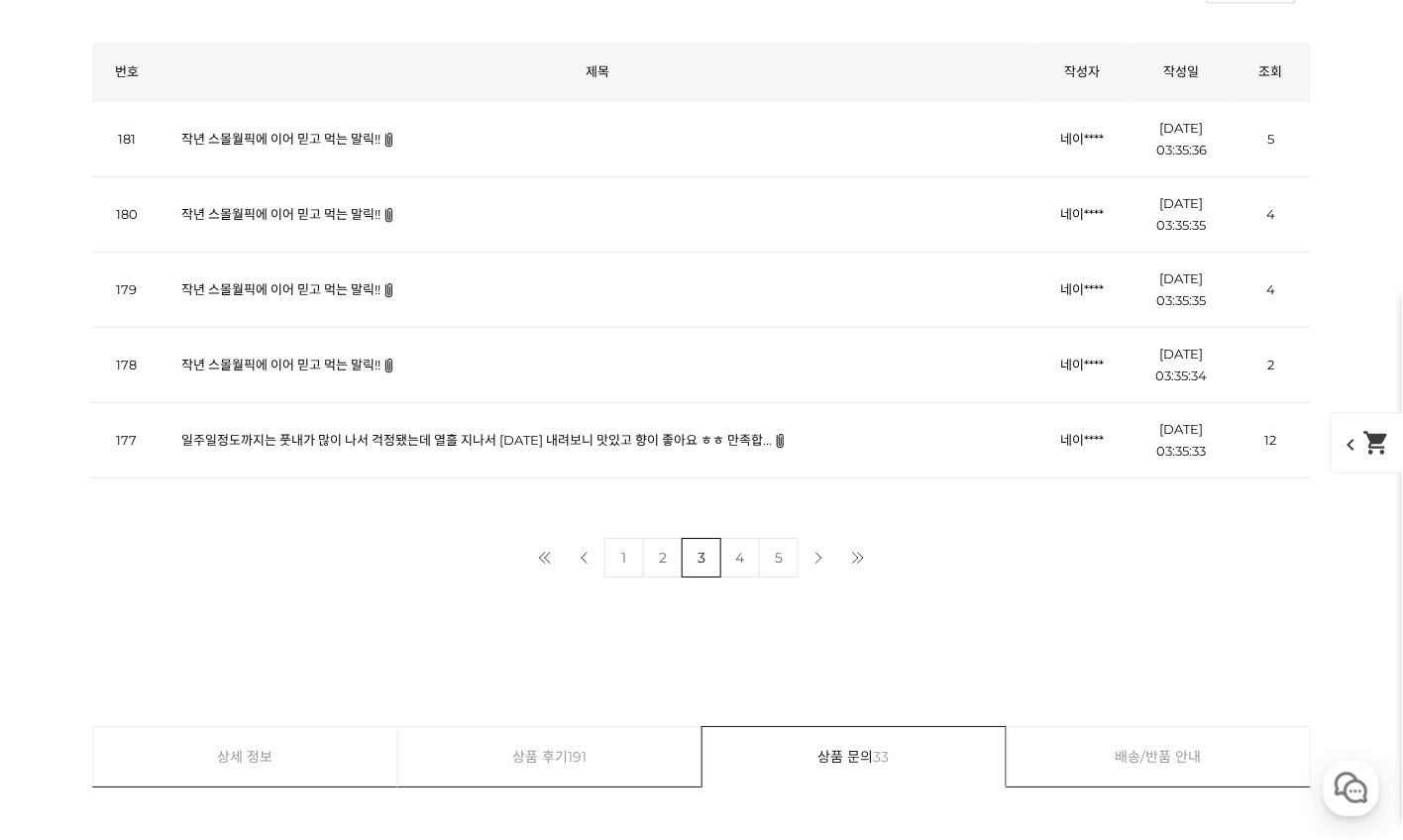 scroll, scrollTop: 12006, scrollLeft: 0, axis: vertical 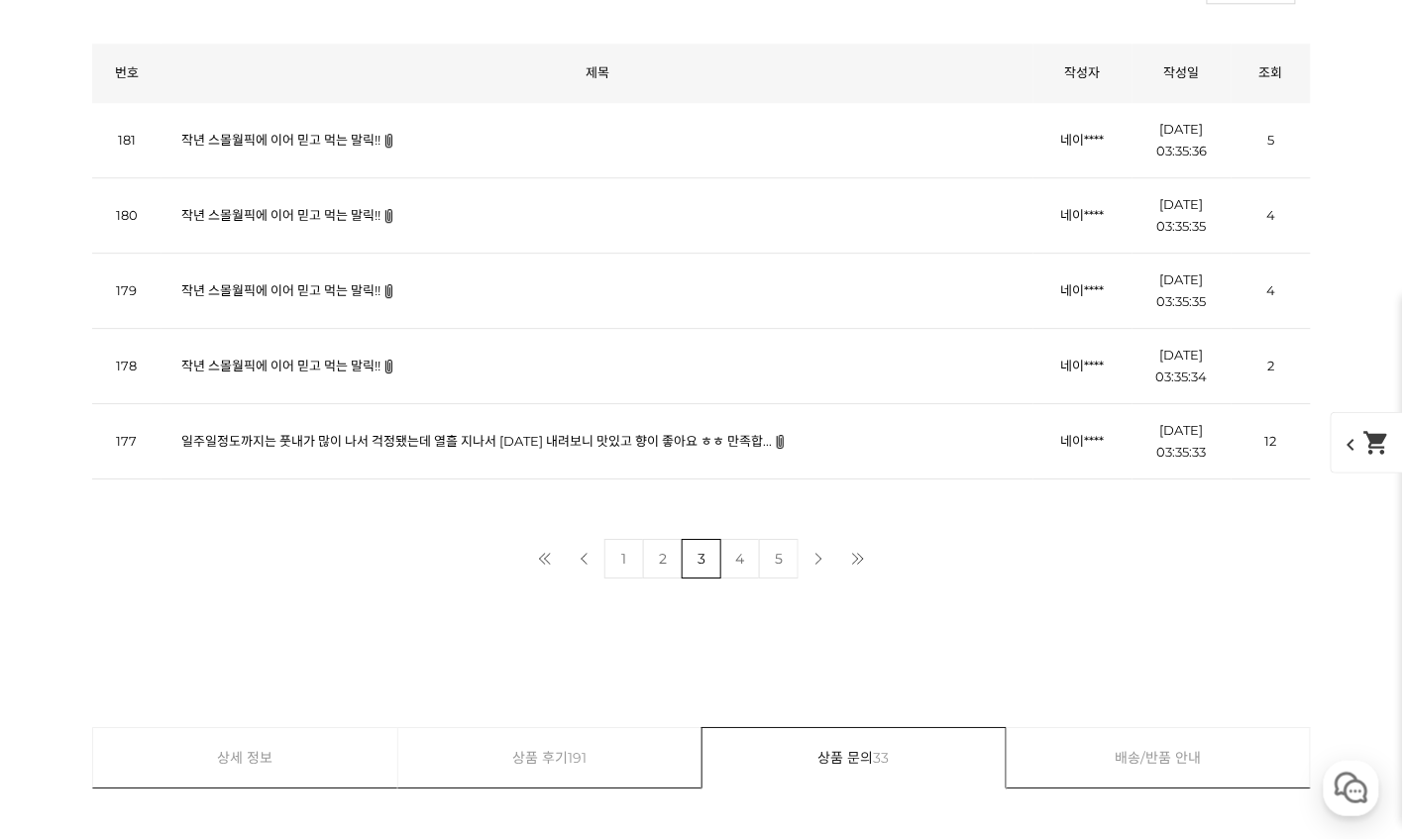 drag, startPoint x: 511, startPoint y: 600, endPoint x: 533, endPoint y: 606, distance: 22.803509 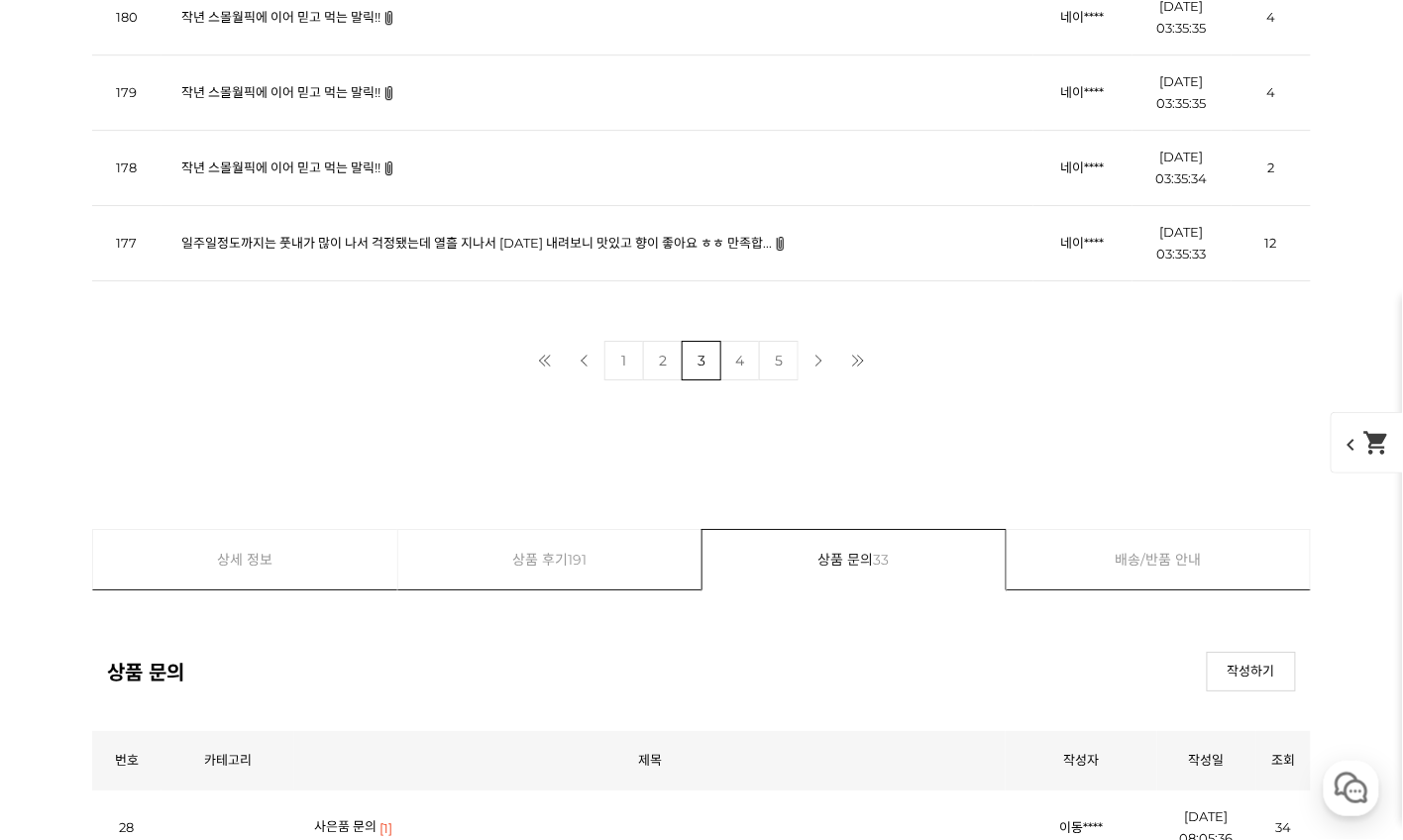 scroll, scrollTop: 12205, scrollLeft: 0, axis: vertical 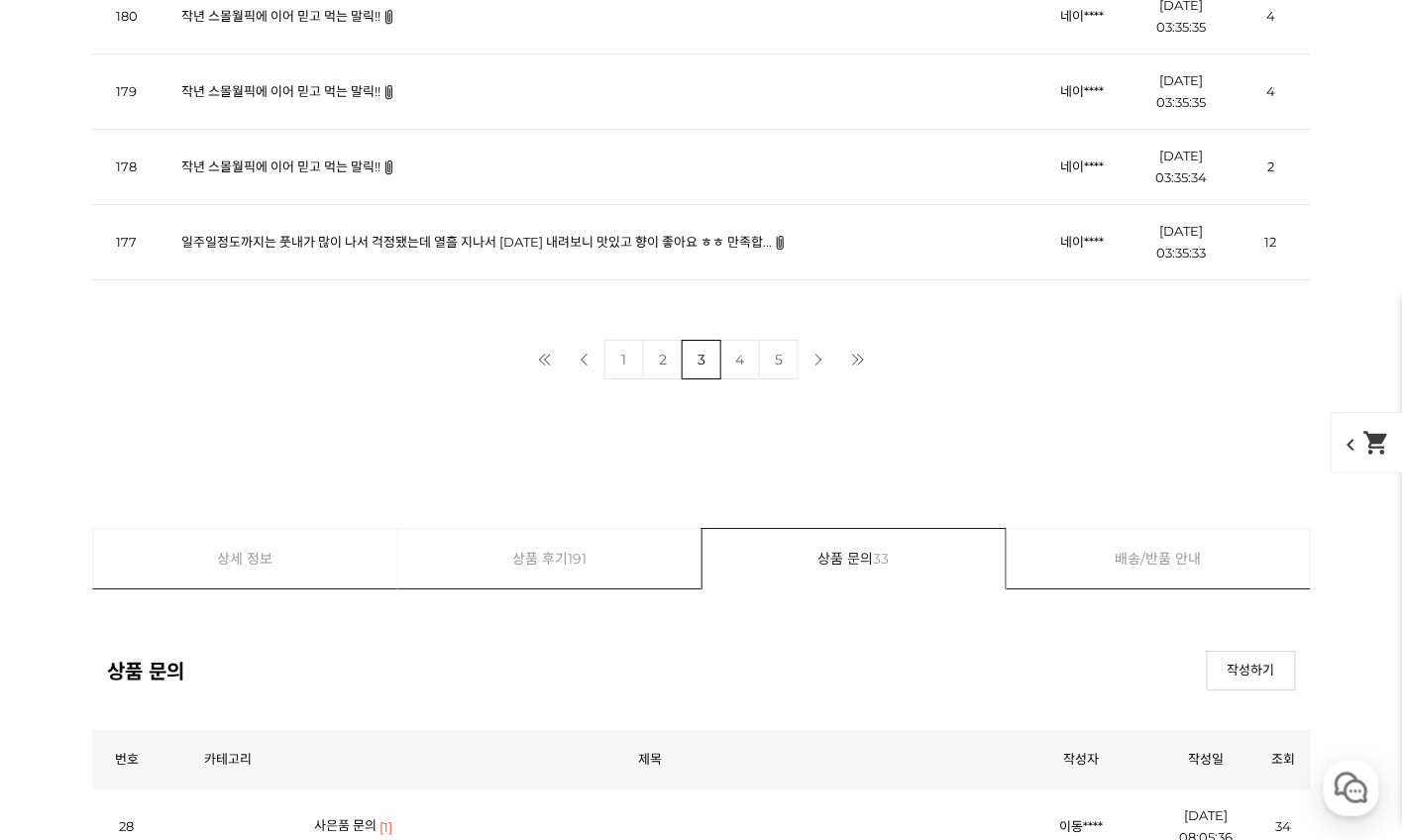 drag, startPoint x: 293, startPoint y: 640, endPoint x: 477, endPoint y: 695, distance: 192.04427 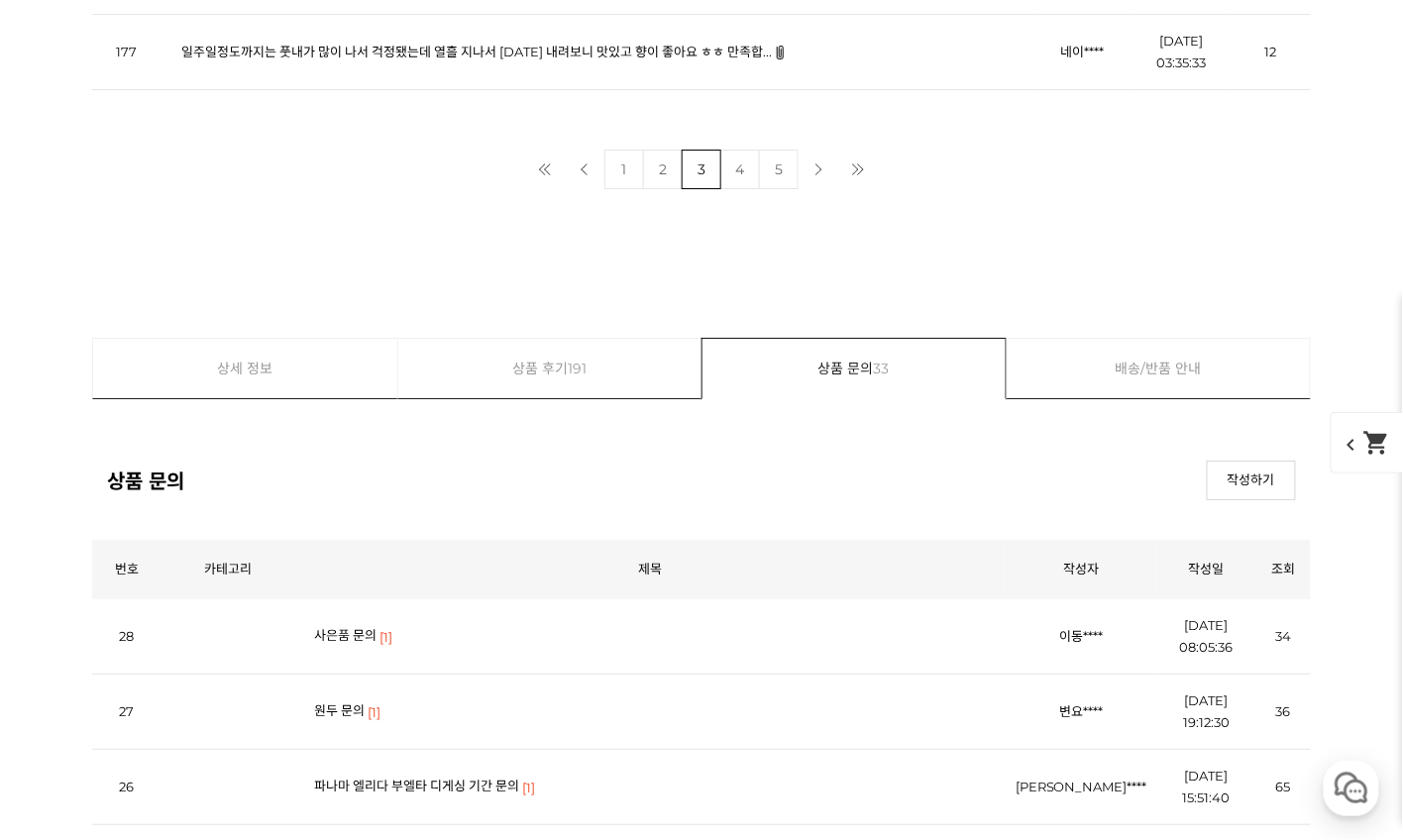 scroll, scrollTop: 12626, scrollLeft: 0, axis: vertical 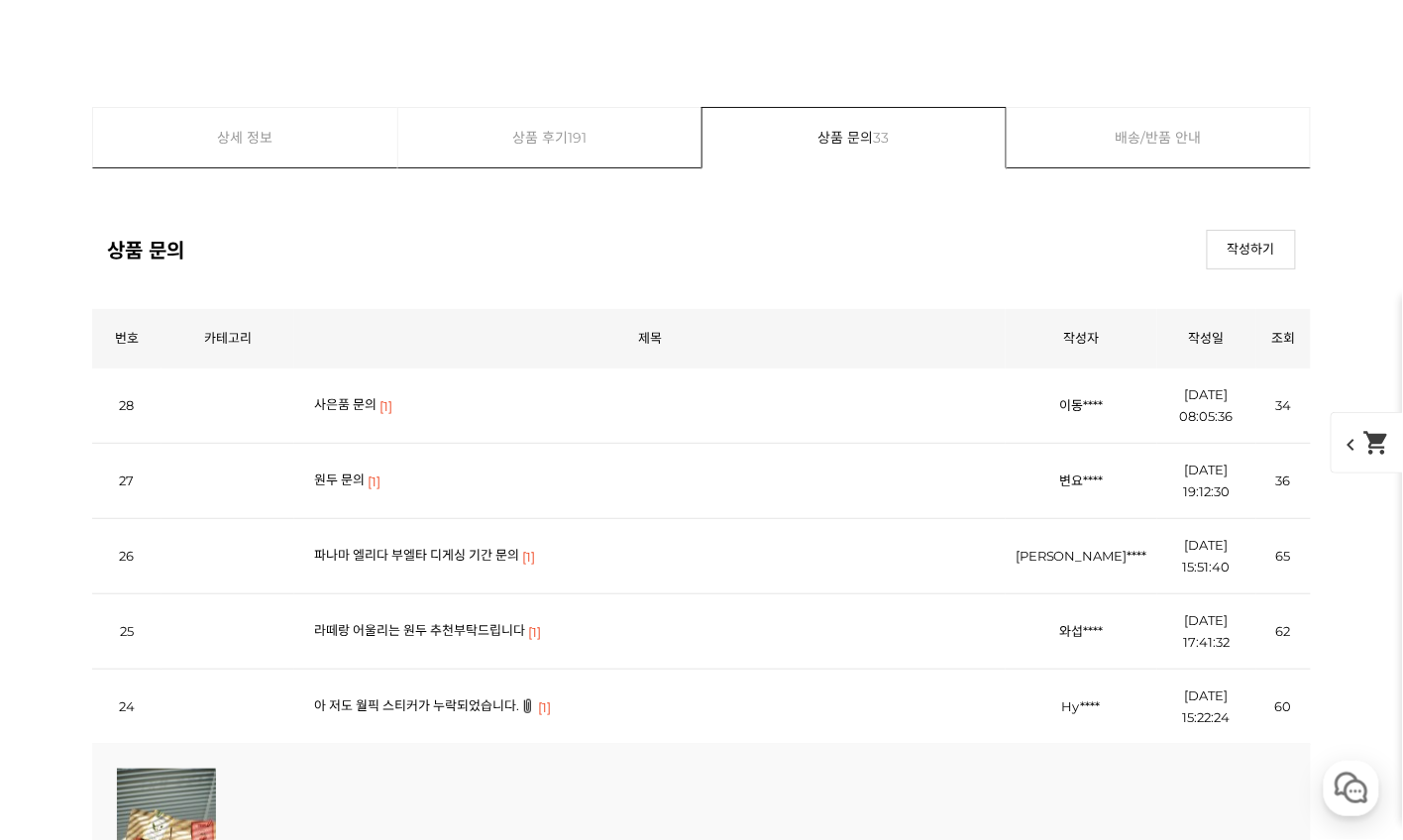 click on "2" at bounding box center (663, 1418) 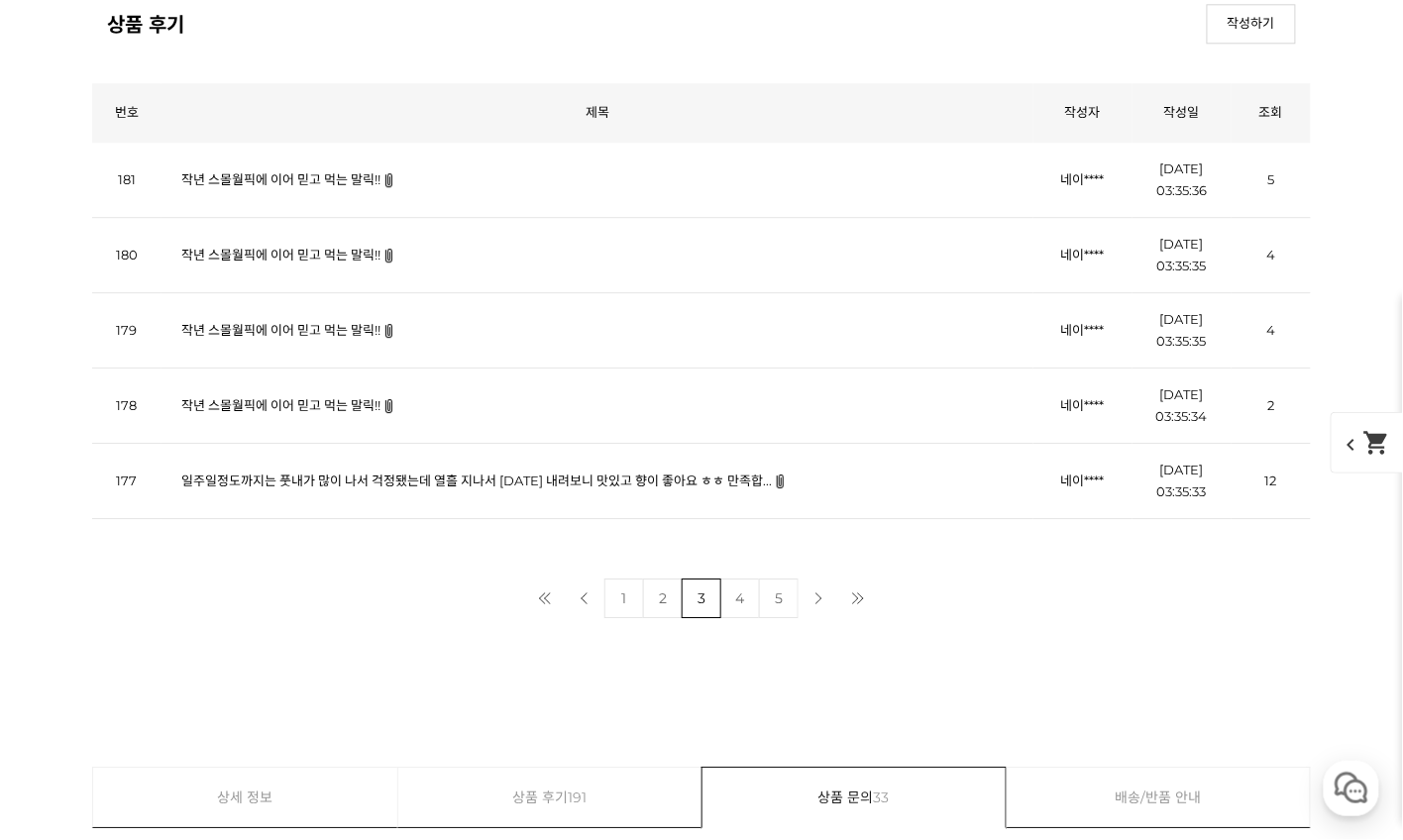 scroll, scrollTop: 12155, scrollLeft: 0, axis: vertical 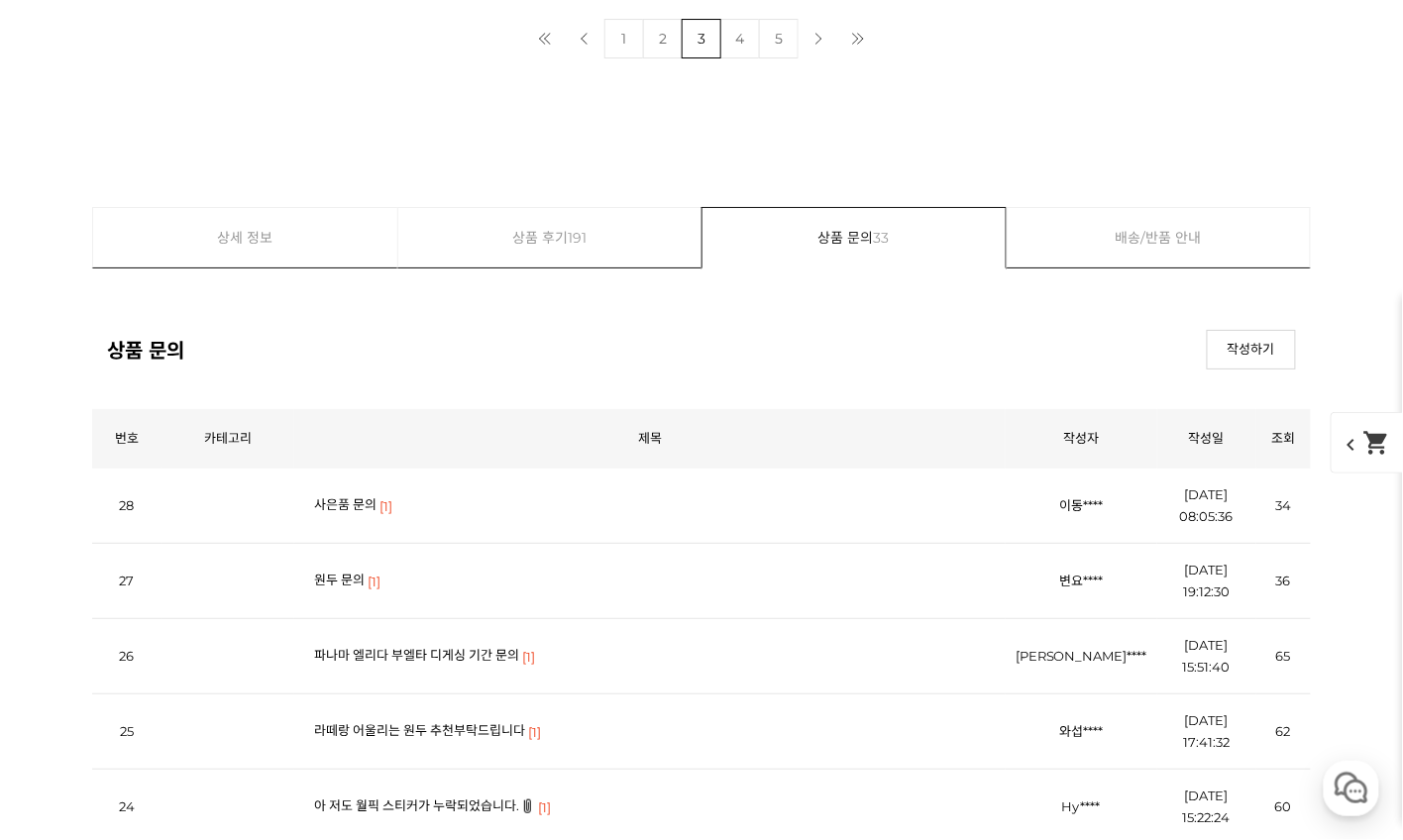 click on "2" at bounding box center [663, 1519] 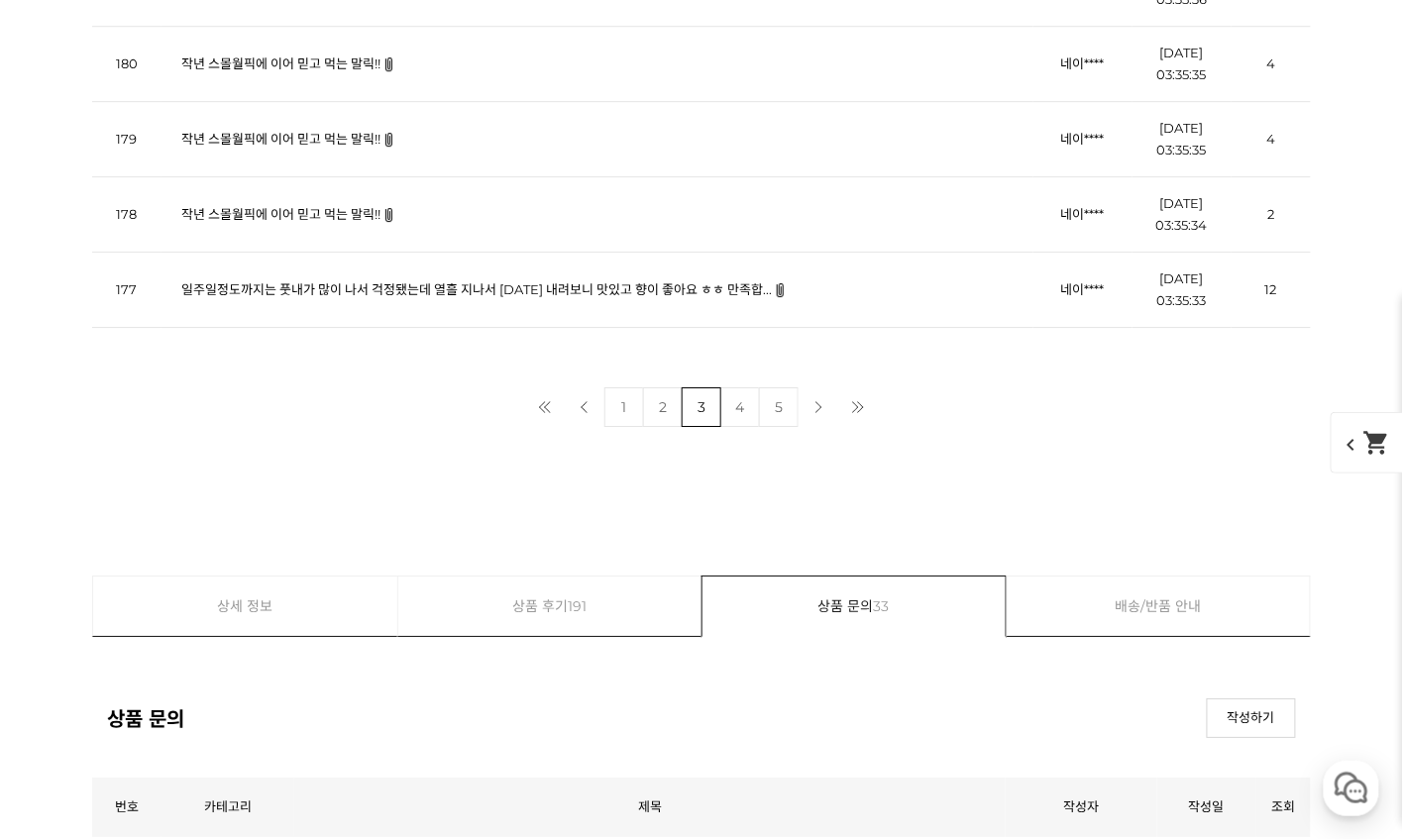 scroll, scrollTop: 12367, scrollLeft: 0, axis: vertical 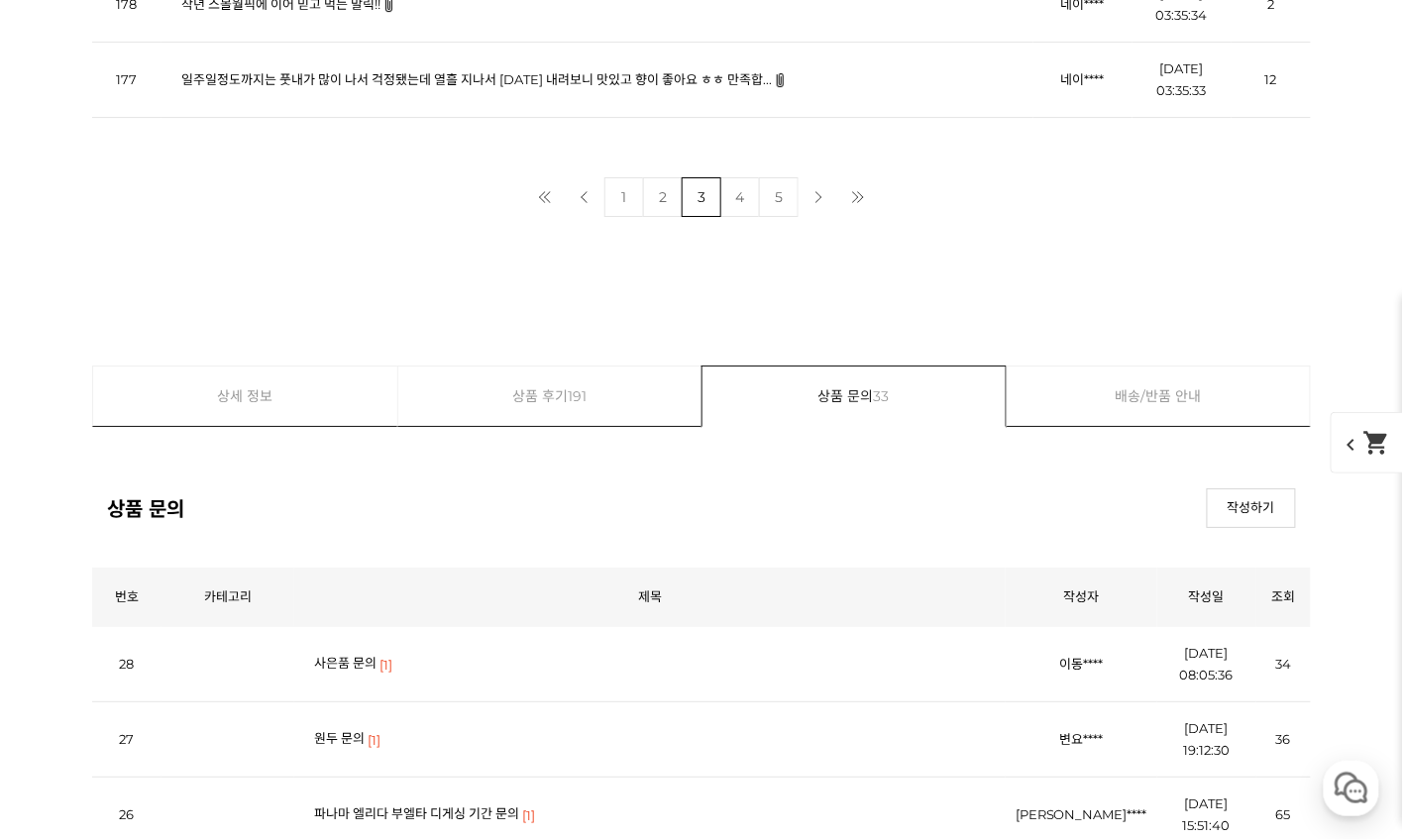 click on "3" at bounding box center [702, 1677] 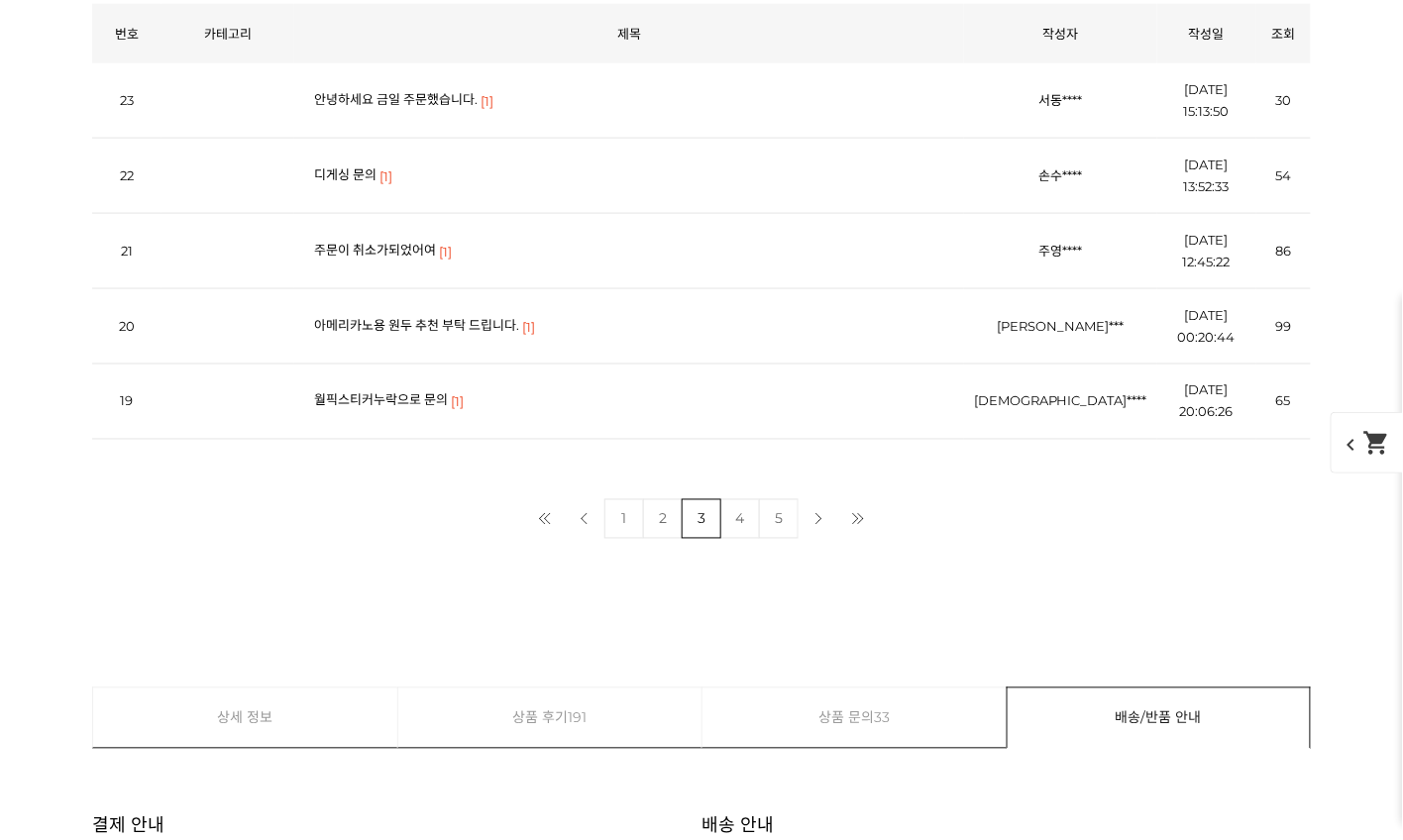 scroll, scrollTop: 11966, scrollLeft: 0, axis: vertical 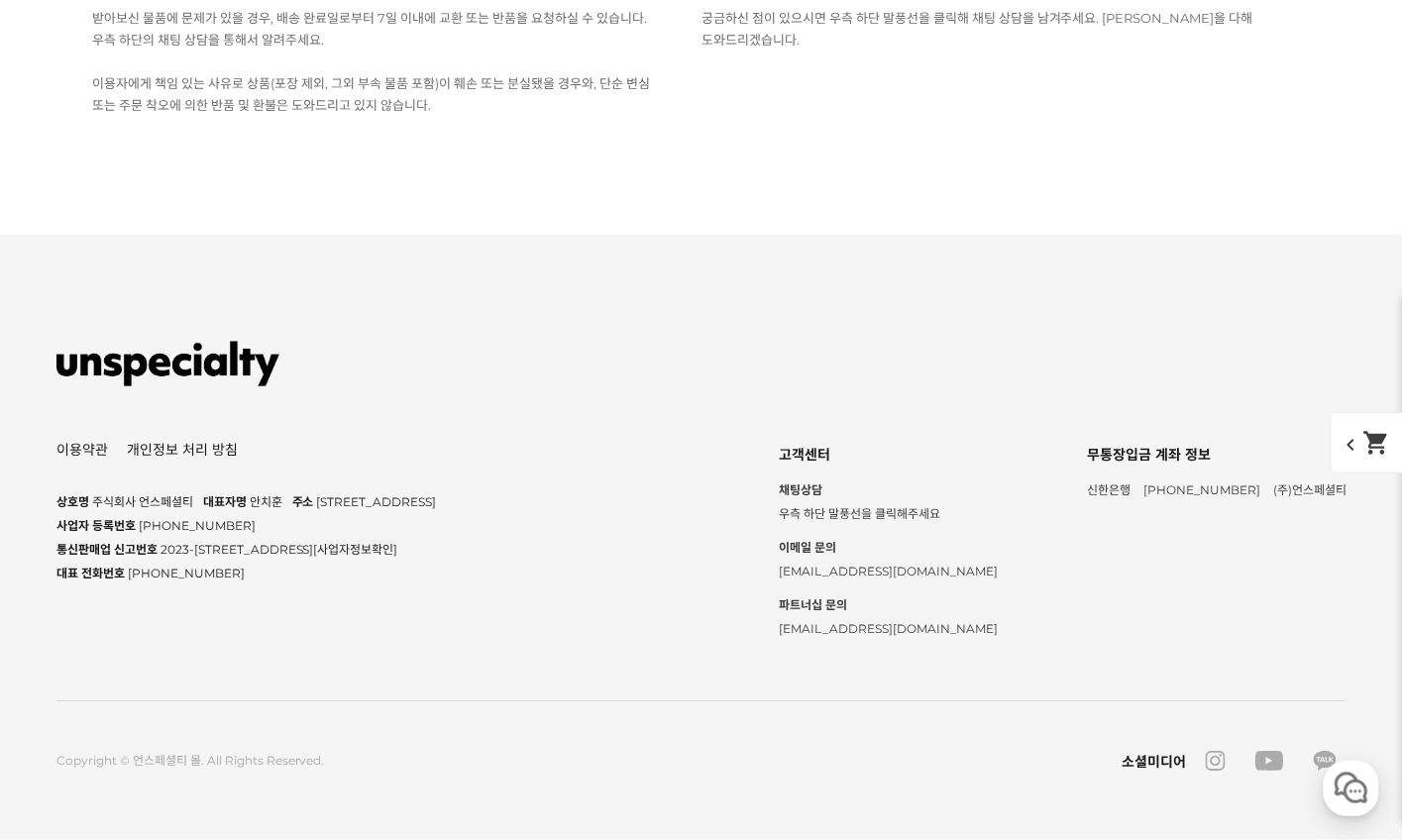 click on "주문이 취소가되었어여" at bounding box center [375, -971] 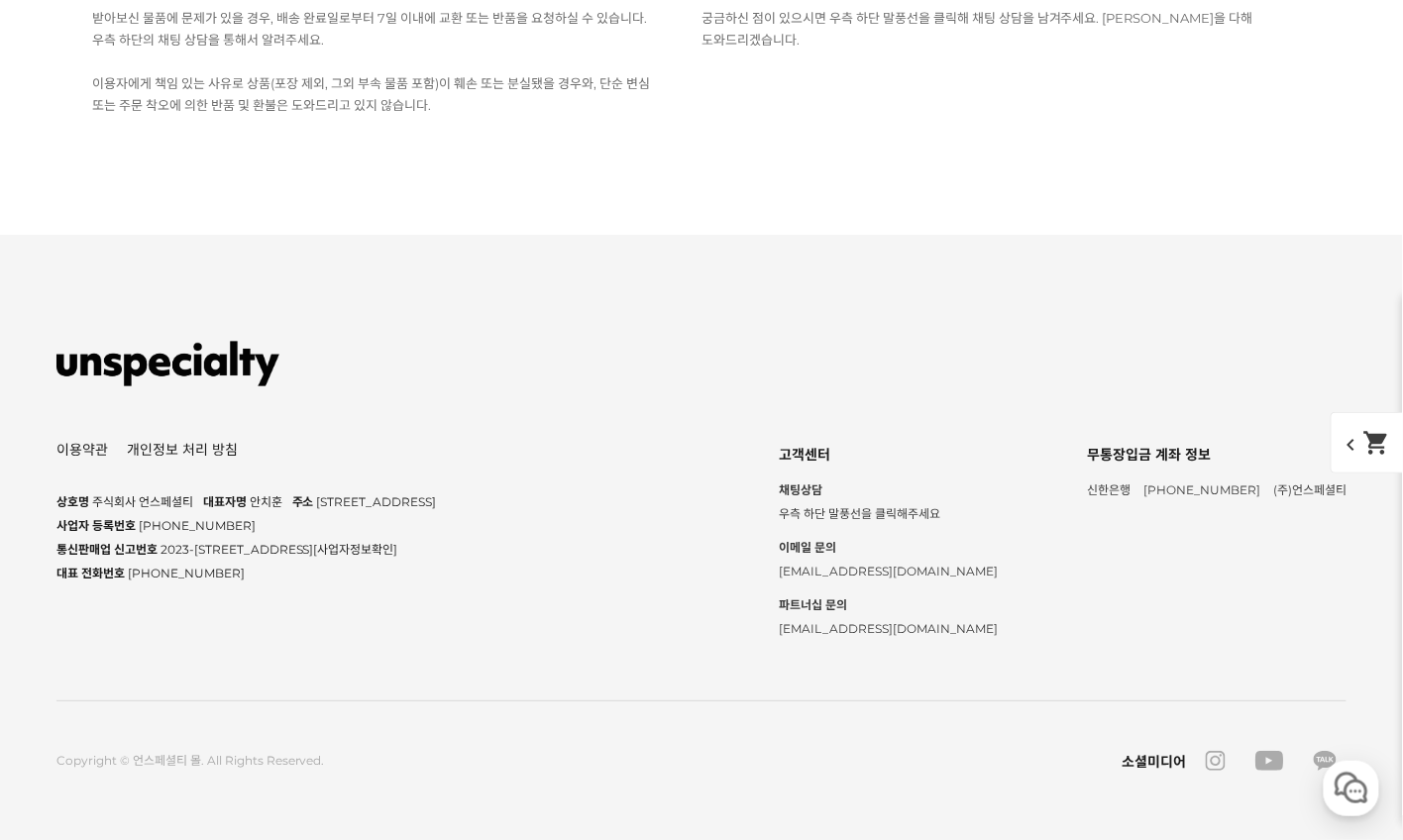 click on "[1]" at bounding box center [385, -1180] 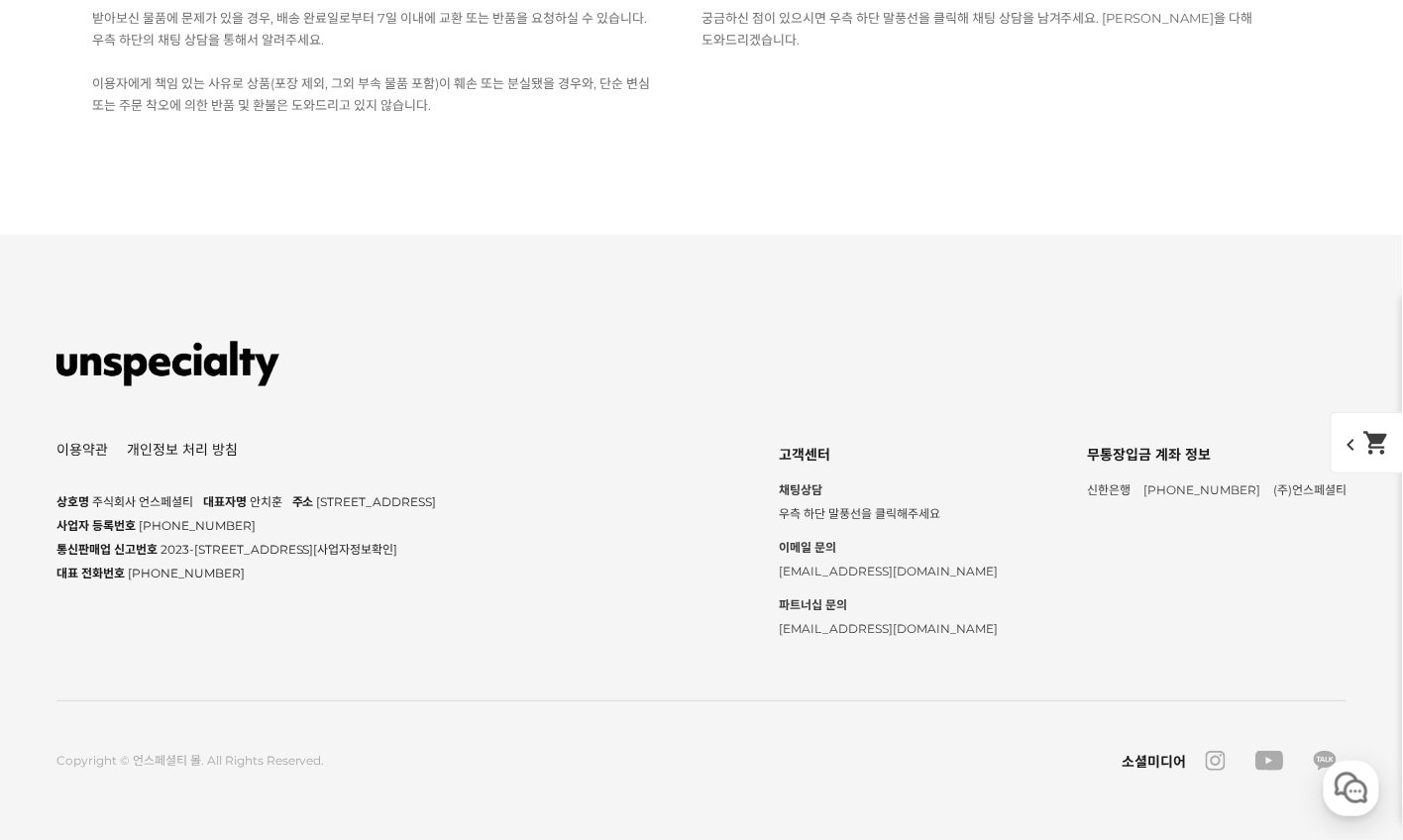 click on "디게싱 문의" at bounding box center [345, -1444] 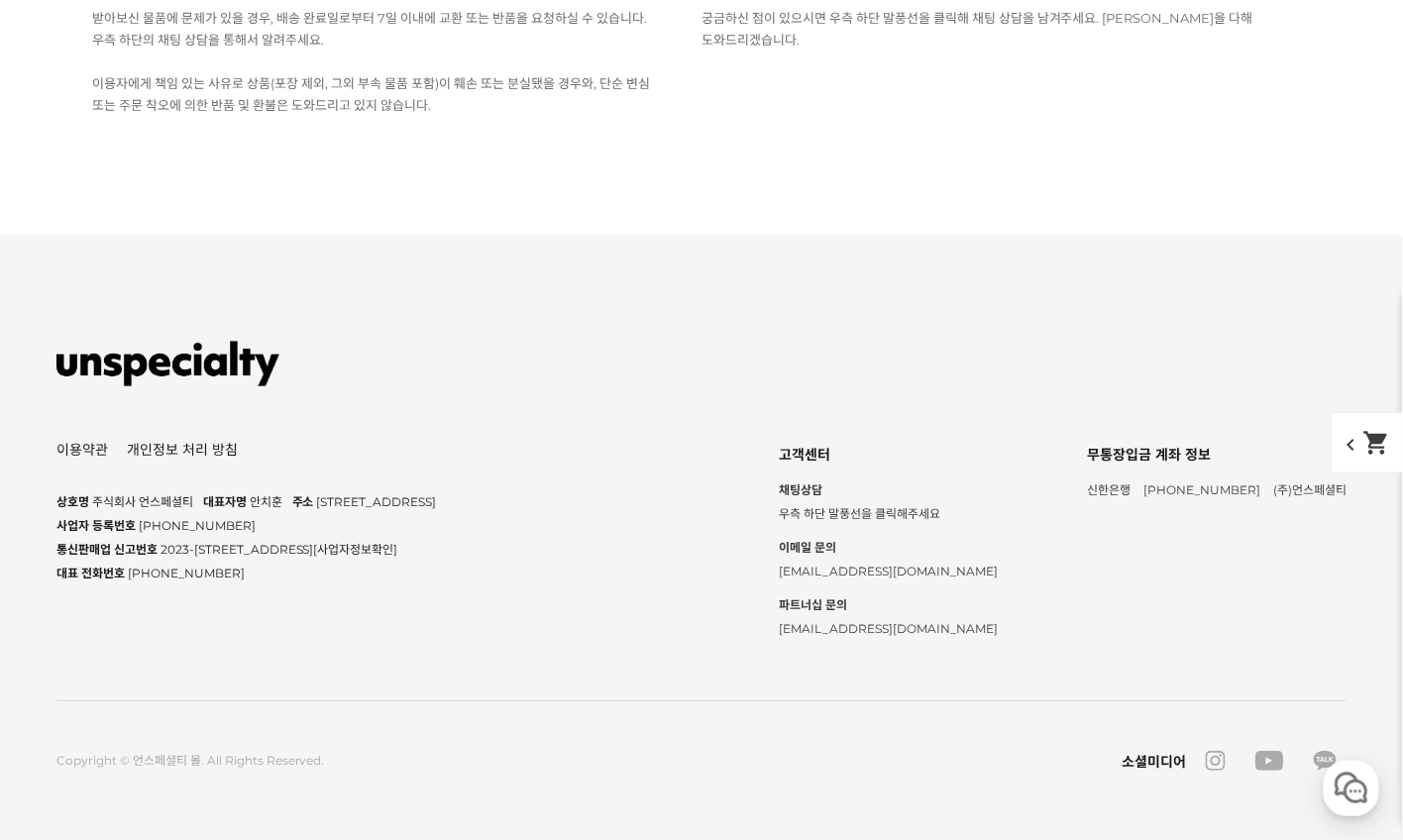 click on "댓글 조회  1" at bounding box center [179, -1052] 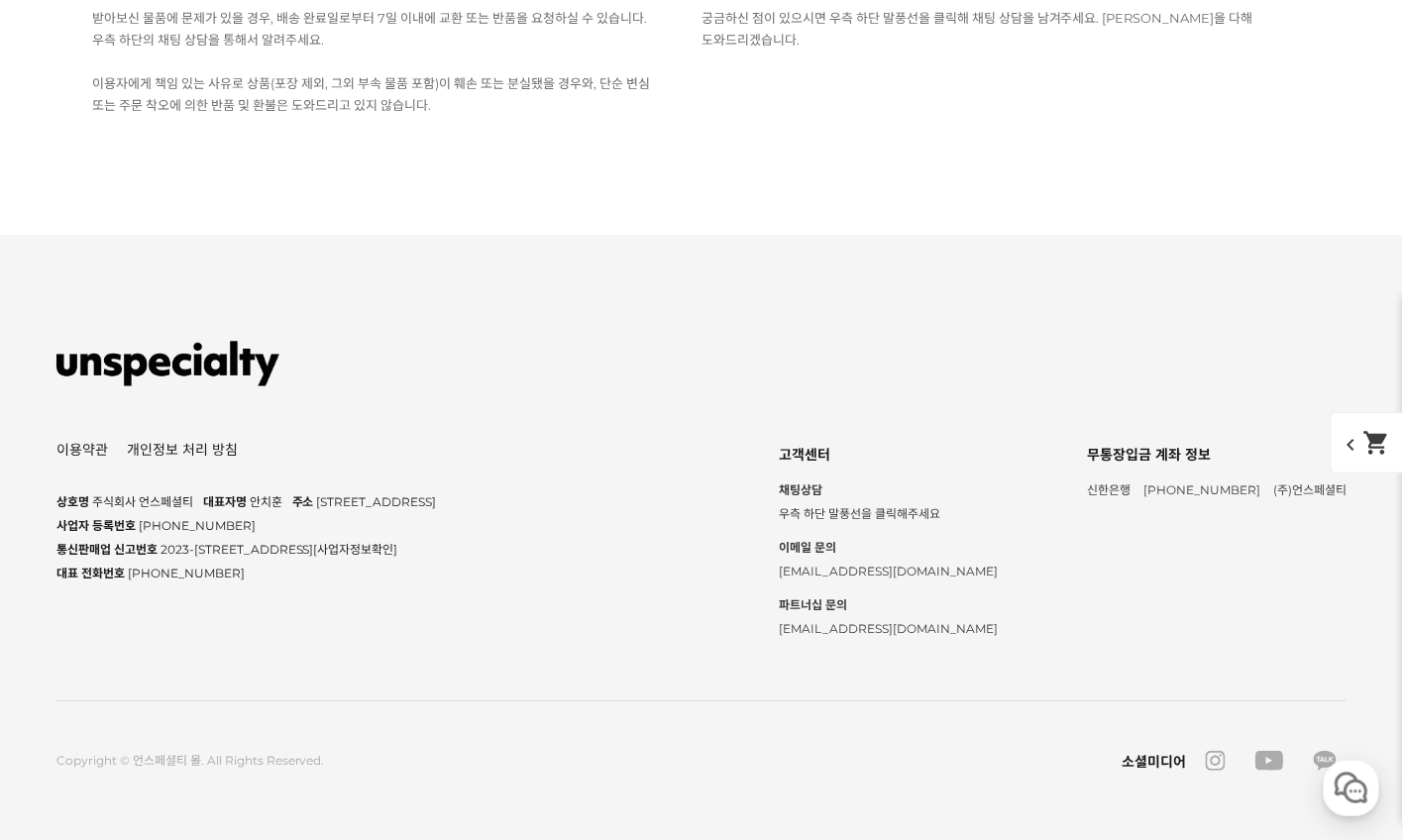 drag, startPoint x: 287, startPoint y: 520, endPoint x: 407, endPoint y: 533, distance: 120.70211 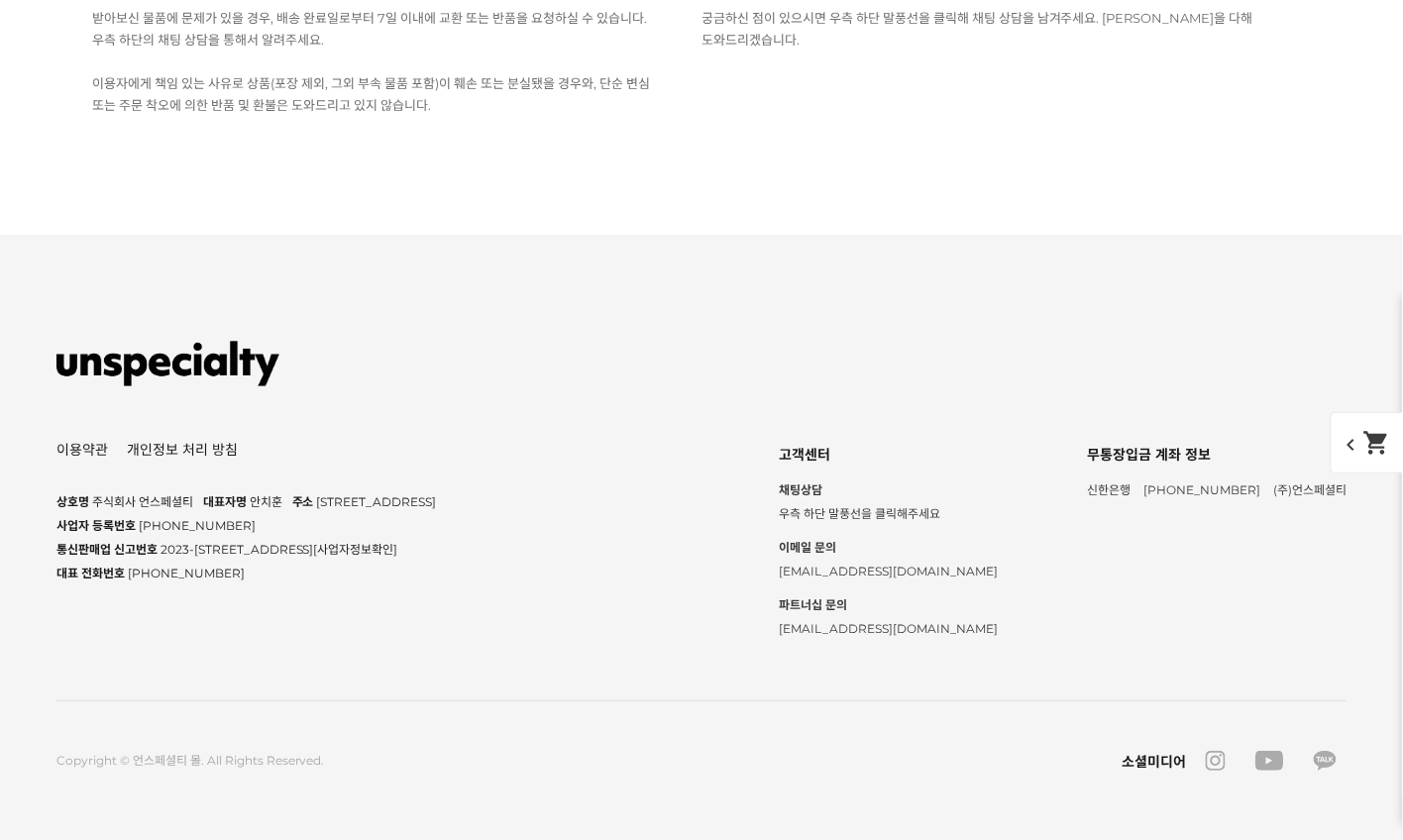 scroll, scrollTop: 11966, scrollLeft: 0, axis: vertical 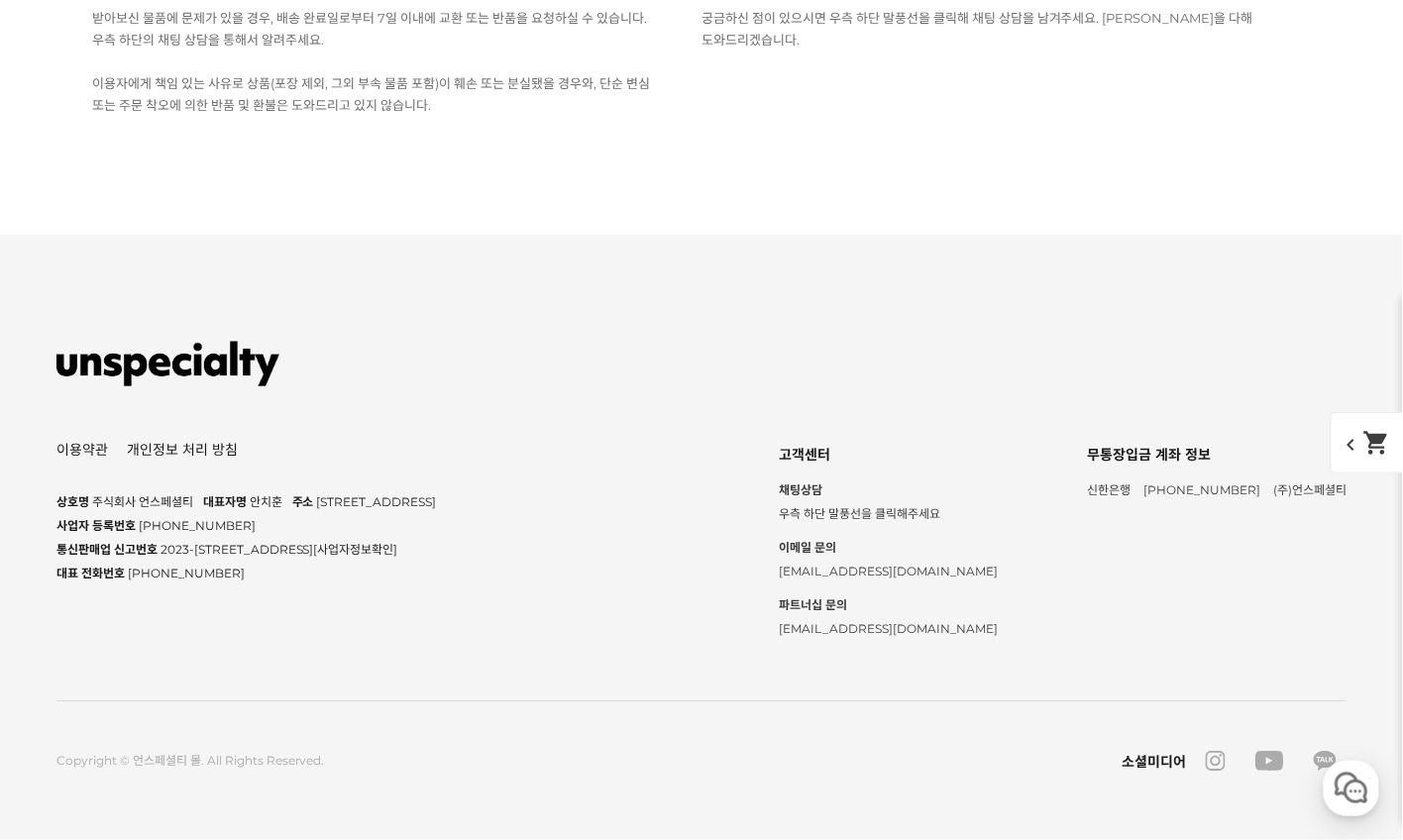 click on "사은품이 누락되었습나다.   [1]" at bounding box center (650, -819) 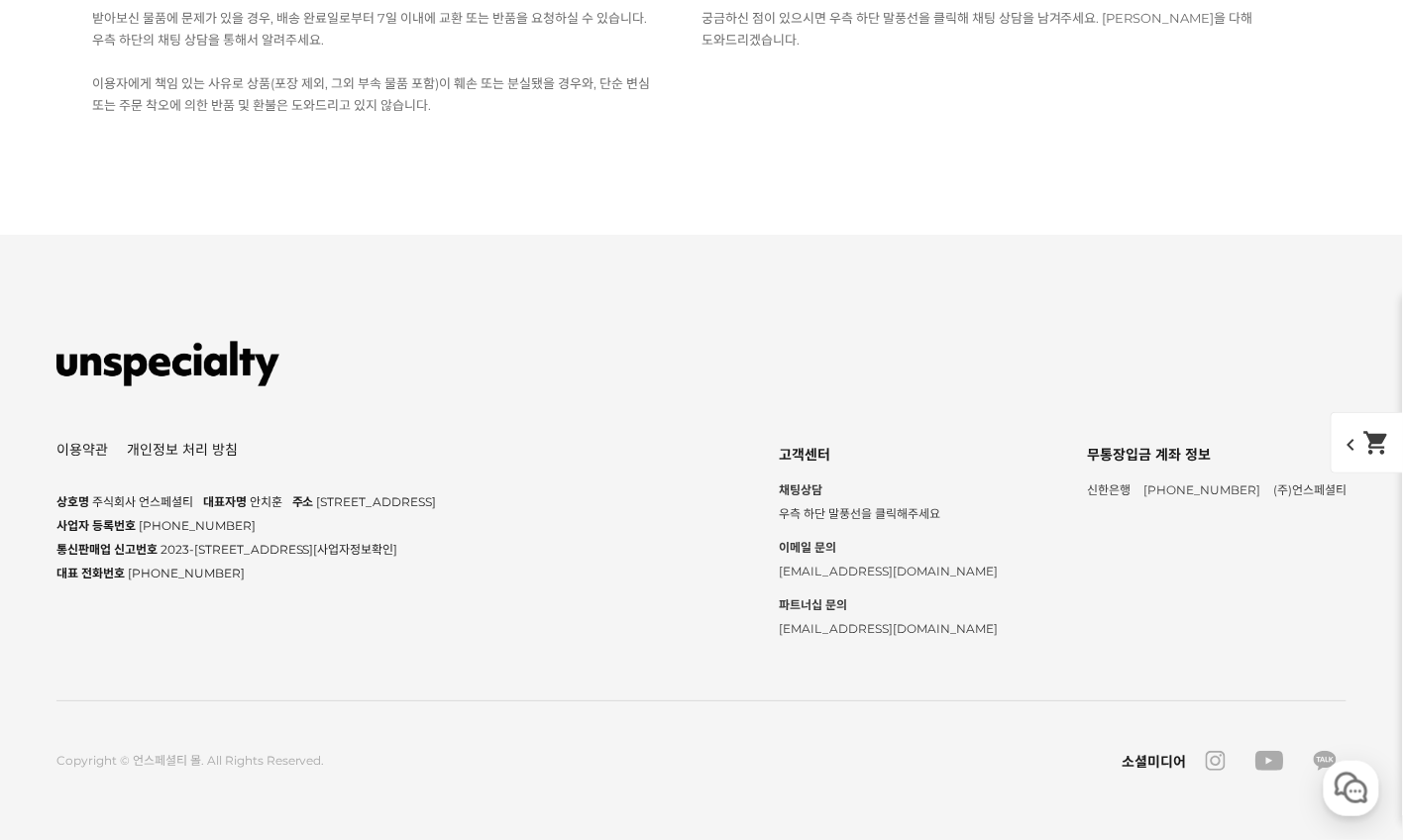 click on "댓글 조회  1" at bounding box center (179, -826) 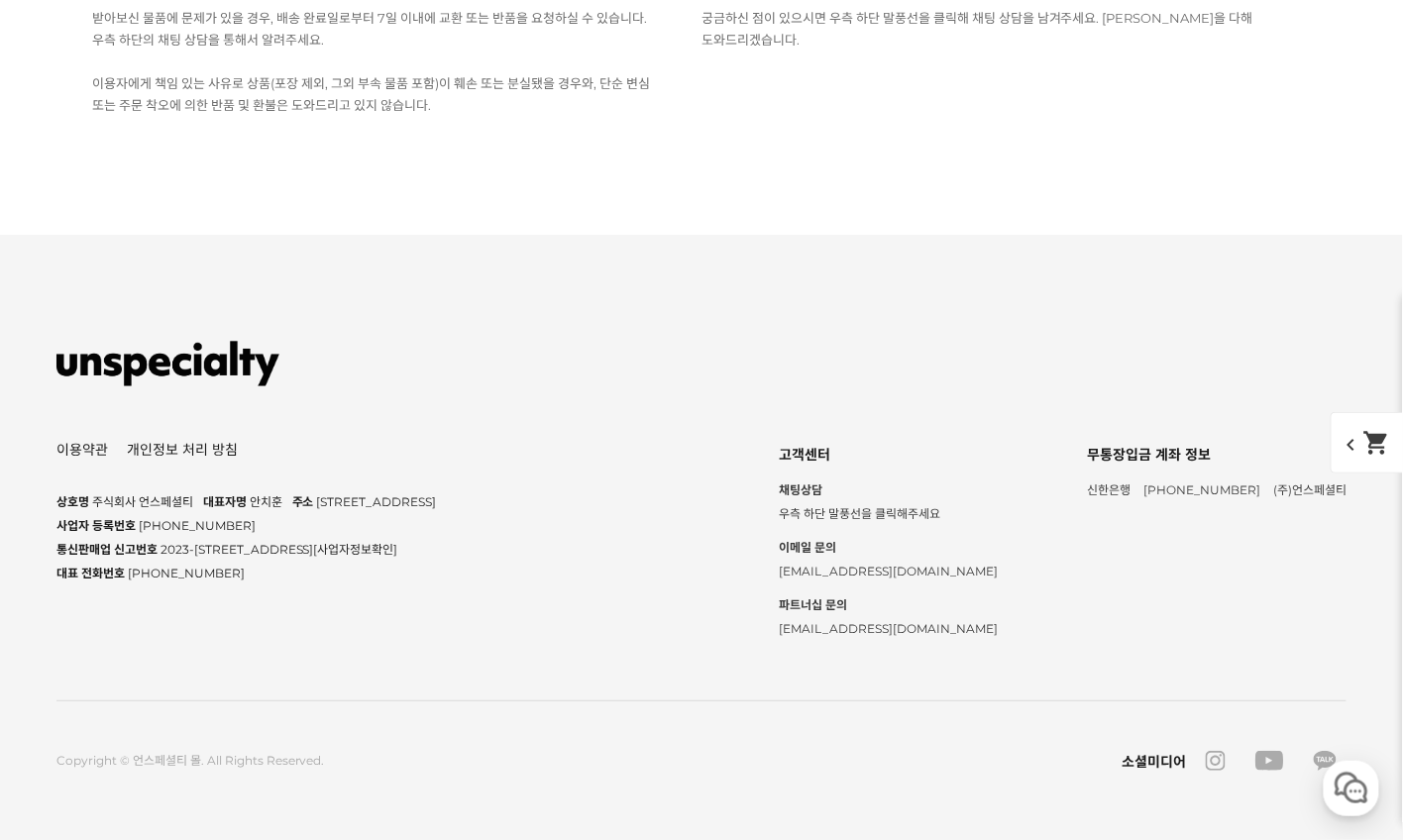 scroll, scrollTop: 11602, scrollLeft: 0, axis: vertical 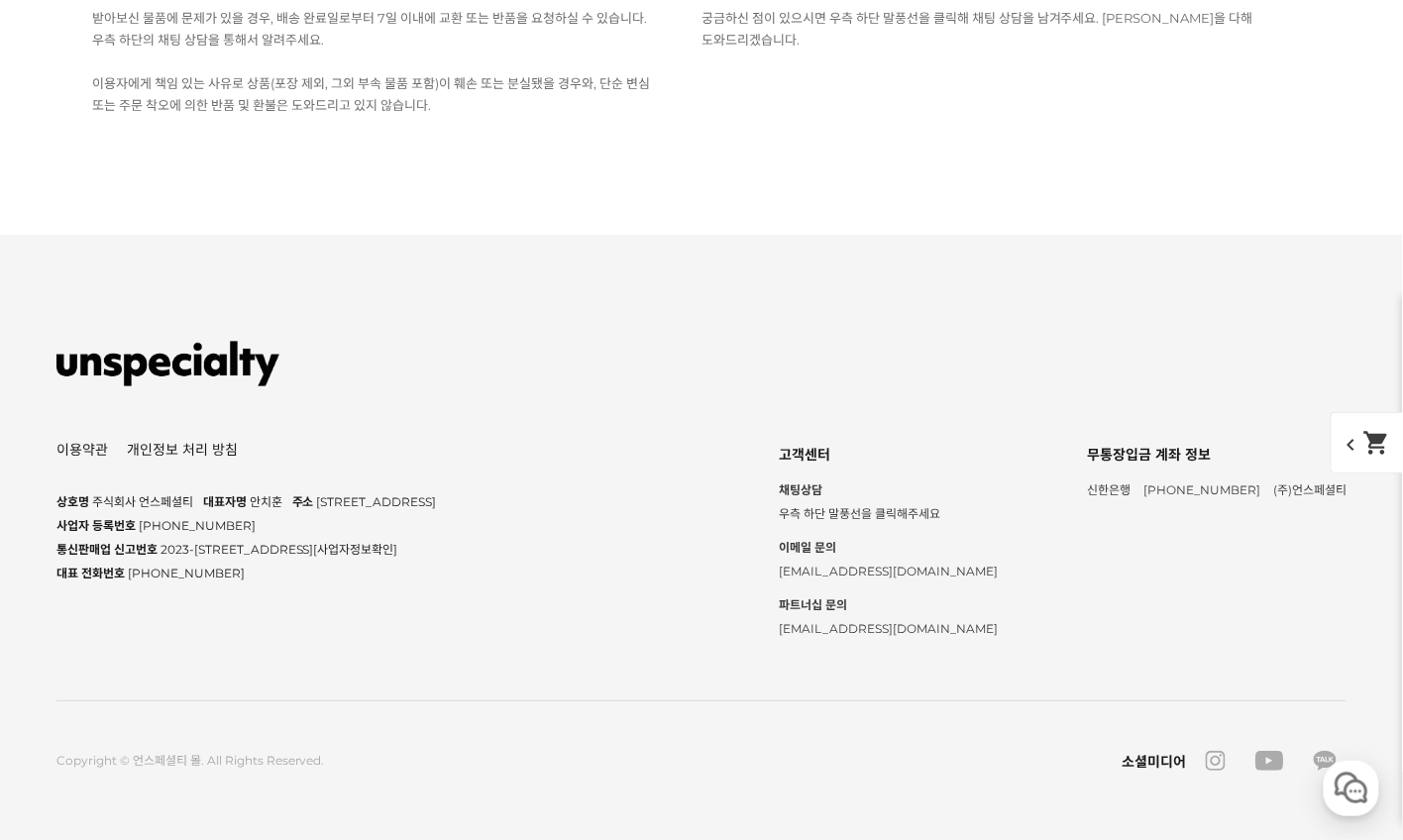 click on "[1]" at bounding box center (385, -1223) 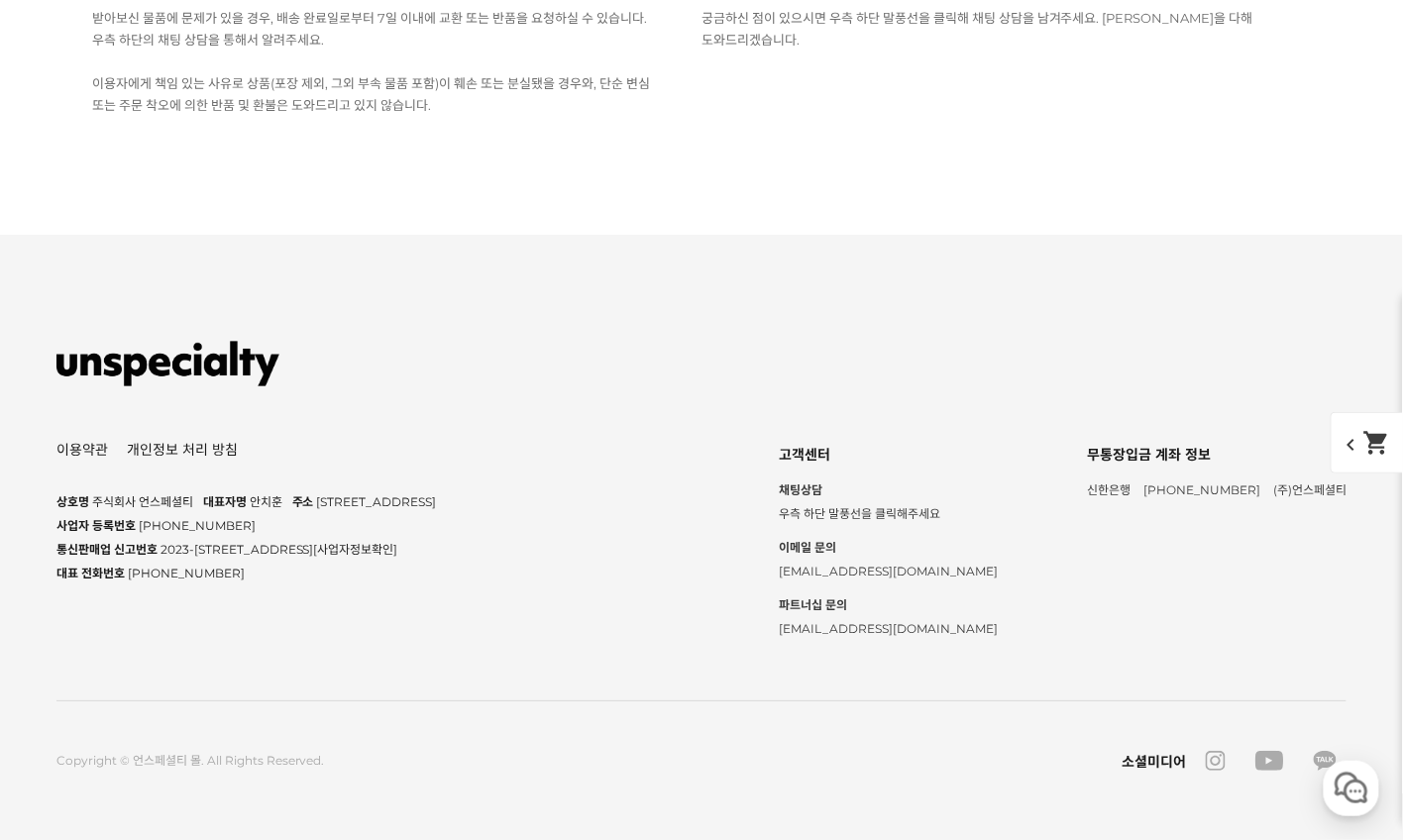 scroll, scrollTop: 11773, scrollLeft: 0, axis: vertical 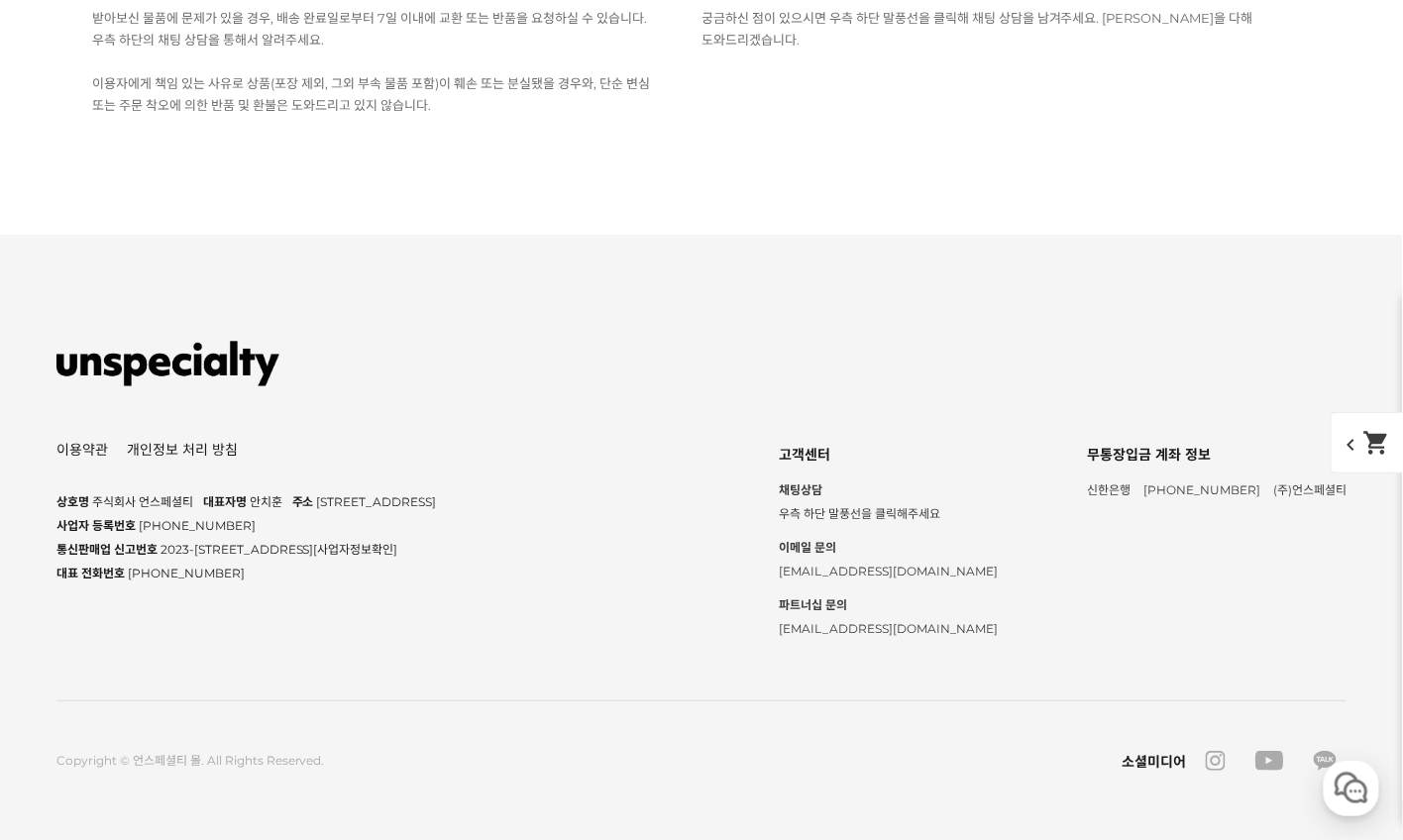 click on "안녕하세요 사은품 누락으로 문의드립니다" at bounding box center (425, -895) 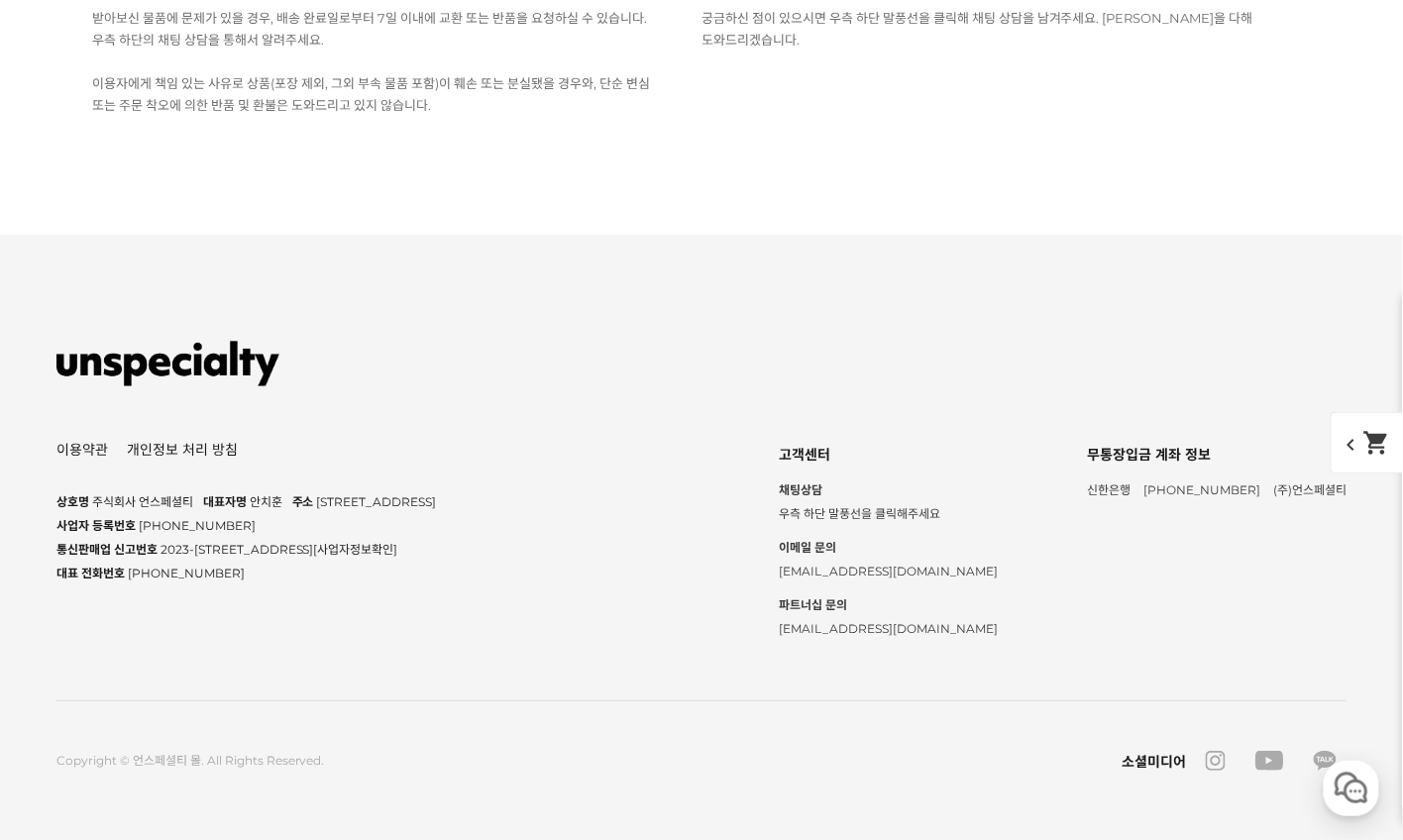 scroll, scrollTop: 12134, scrollLeft: 0, axis: vertical 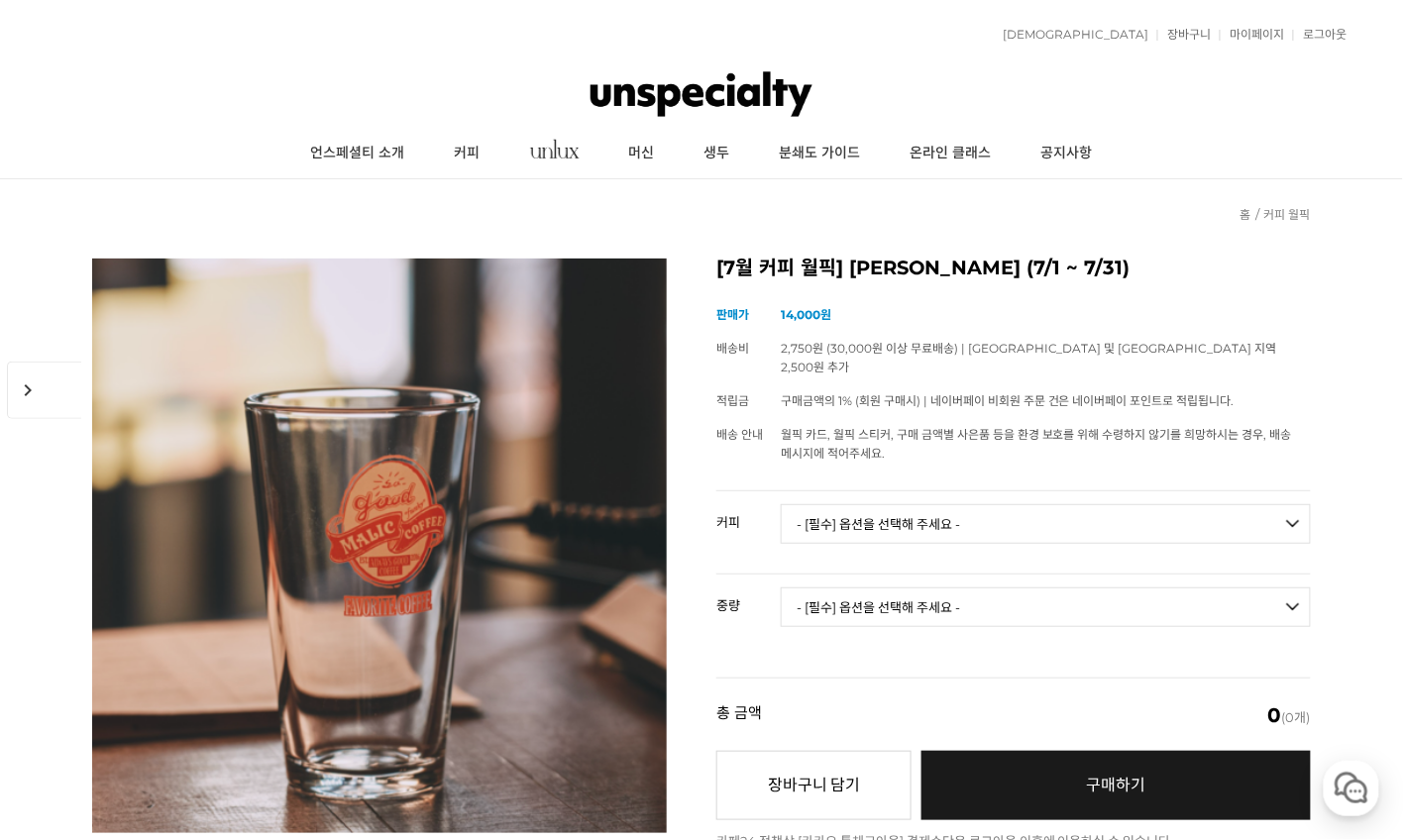 click on "- [필수] 옵션을 선택해 주세요 - ------------------- 언스페셜티 분쇄도 가이드 종이(주문 1개당 최대 1개 제공) [PERSON_NAME] (언스페셜티 블렌드) 애플 쥬스 (언스페셜티 블렌드) 허니 자몽 쥬스 (언스페셜티 블렌드) [기획상품] 2024 Best of Panama 3종 10g 레시피팩 프루티 블렌드 마일드 블렌드 모닝 블렌드 #1 탄자니아 아카시아 힐스 게이샤 AA 풀리 워시드 [품절] #2 콜롬비아 포파얀 슈가케인 디카페인 #3 에티오피아 알로 타미루 미리가 74158 워시드 #4 에티오피아 첼베사 워시드 디카페인 #5 케냐 뚱구리 AB 풀리 워시드 [품절] #6 에티오피아 버그 우 셀렉션 에얼룸 내추럴 (Lot2) [품절] #7 에티오피아 알로 타미루 무라고 74158 클래식 워시드 #8 케냐 은가라투아 AB 워시드 (Lot 159) [품절] [7.4 오픈] #9 온두라스 마리사벨 카바예로 파카마라 워시드 #24 [PERSON_NAME]" at bounding box center [1045, 524] 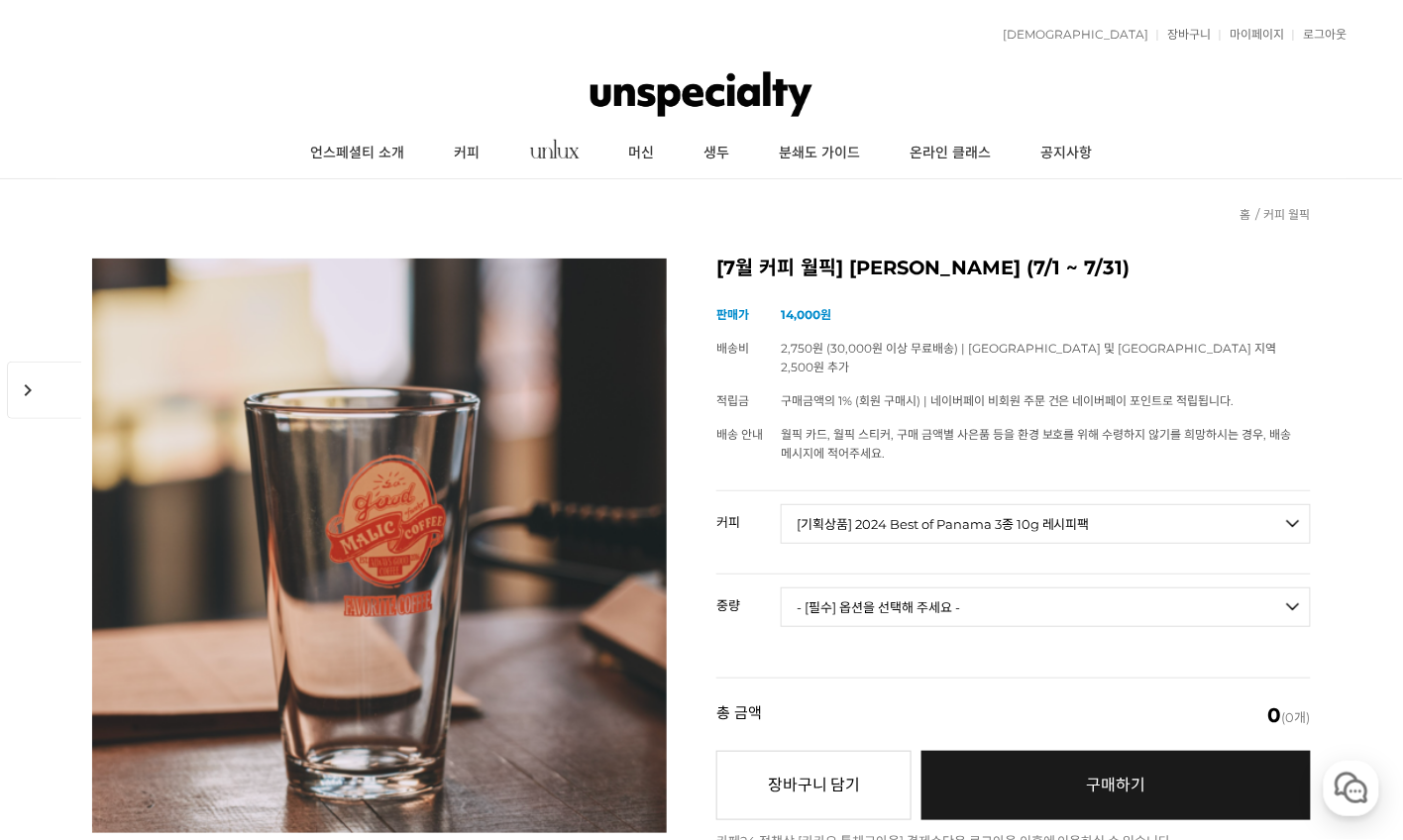 click on "- [필수] 옵션을 선택해 주세요 - ------------------- 해당없음" at bounding box center (1045, 607) 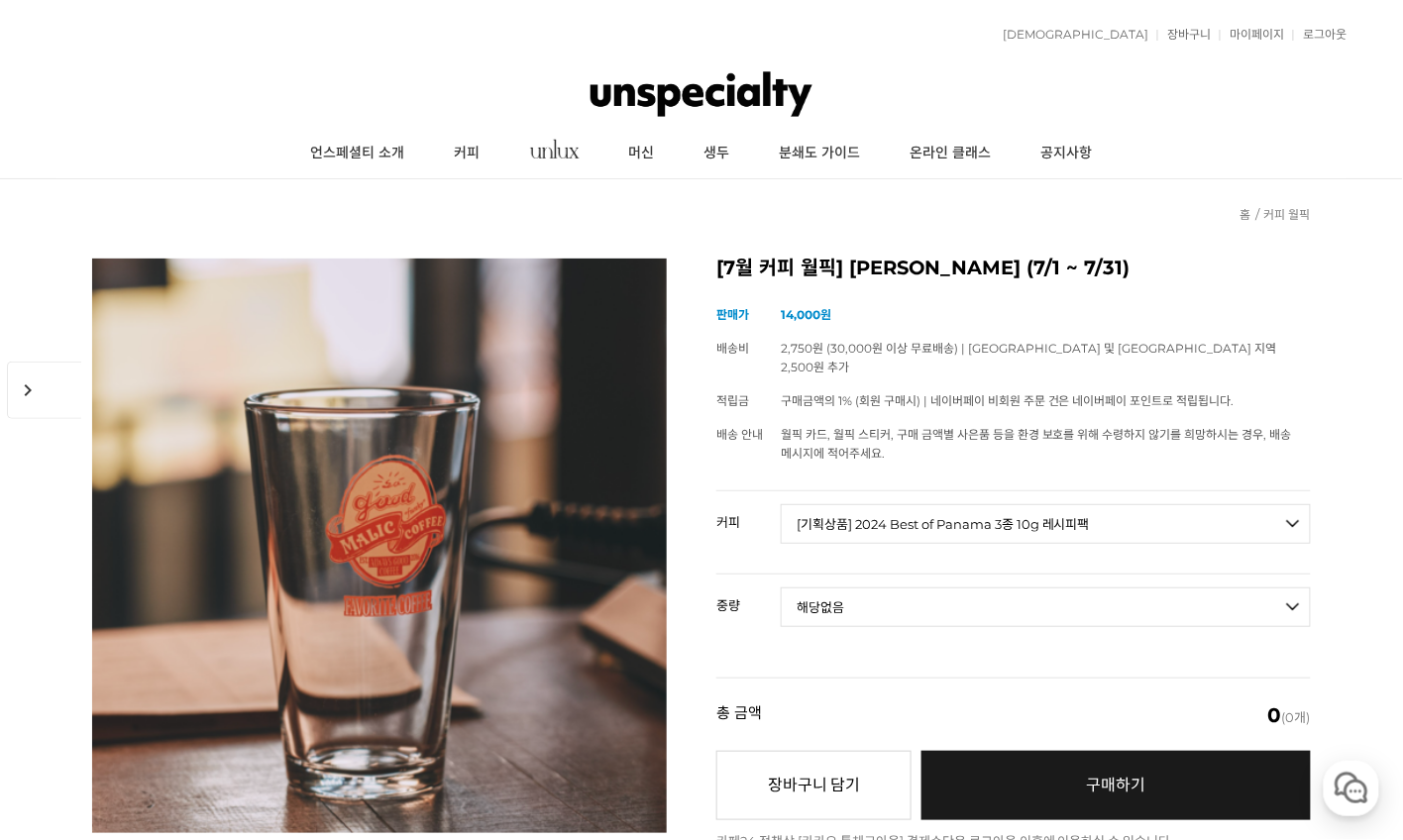 select on "*" 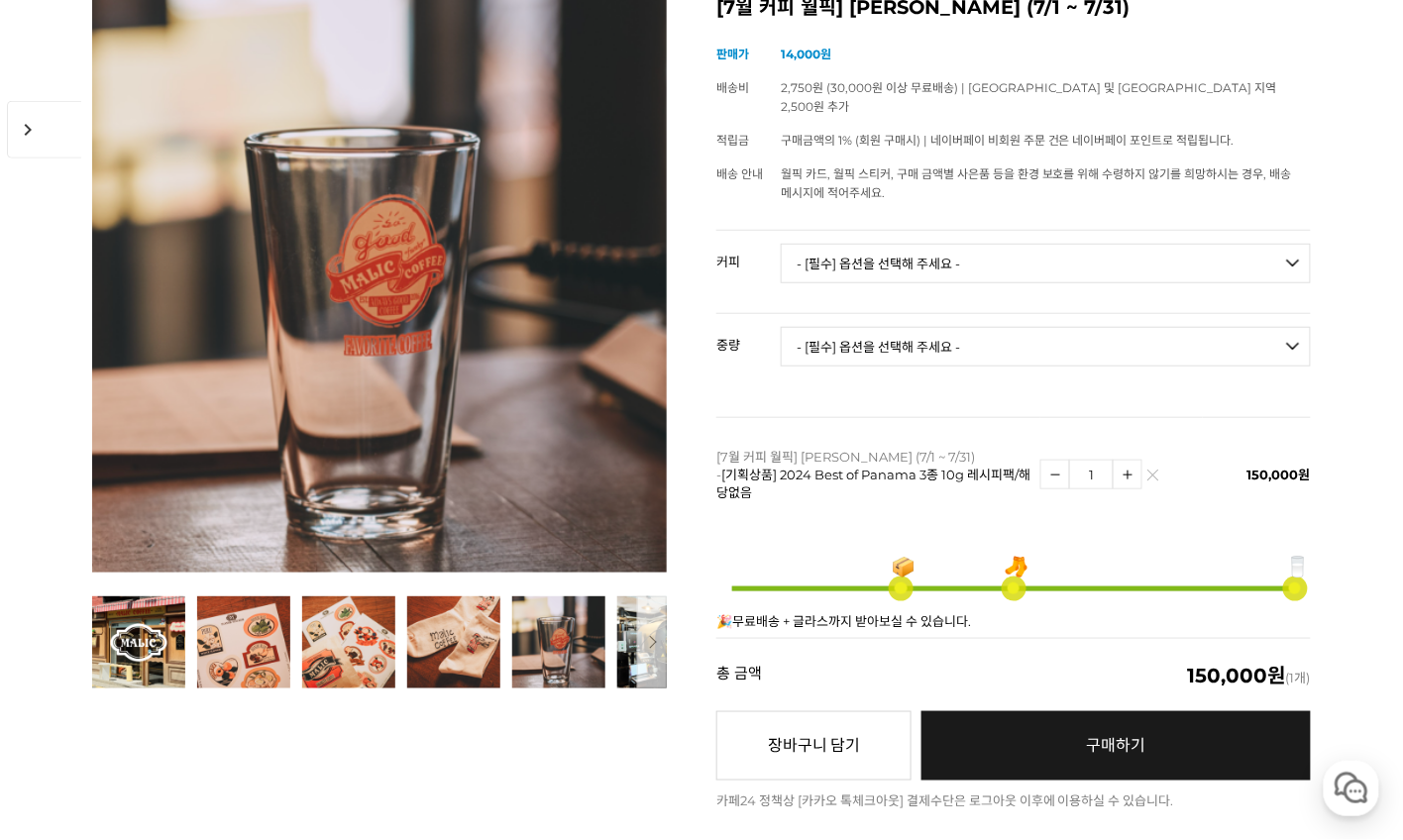 scroll, scrollTop: 299, scrollLeft: 0, axis: vertical 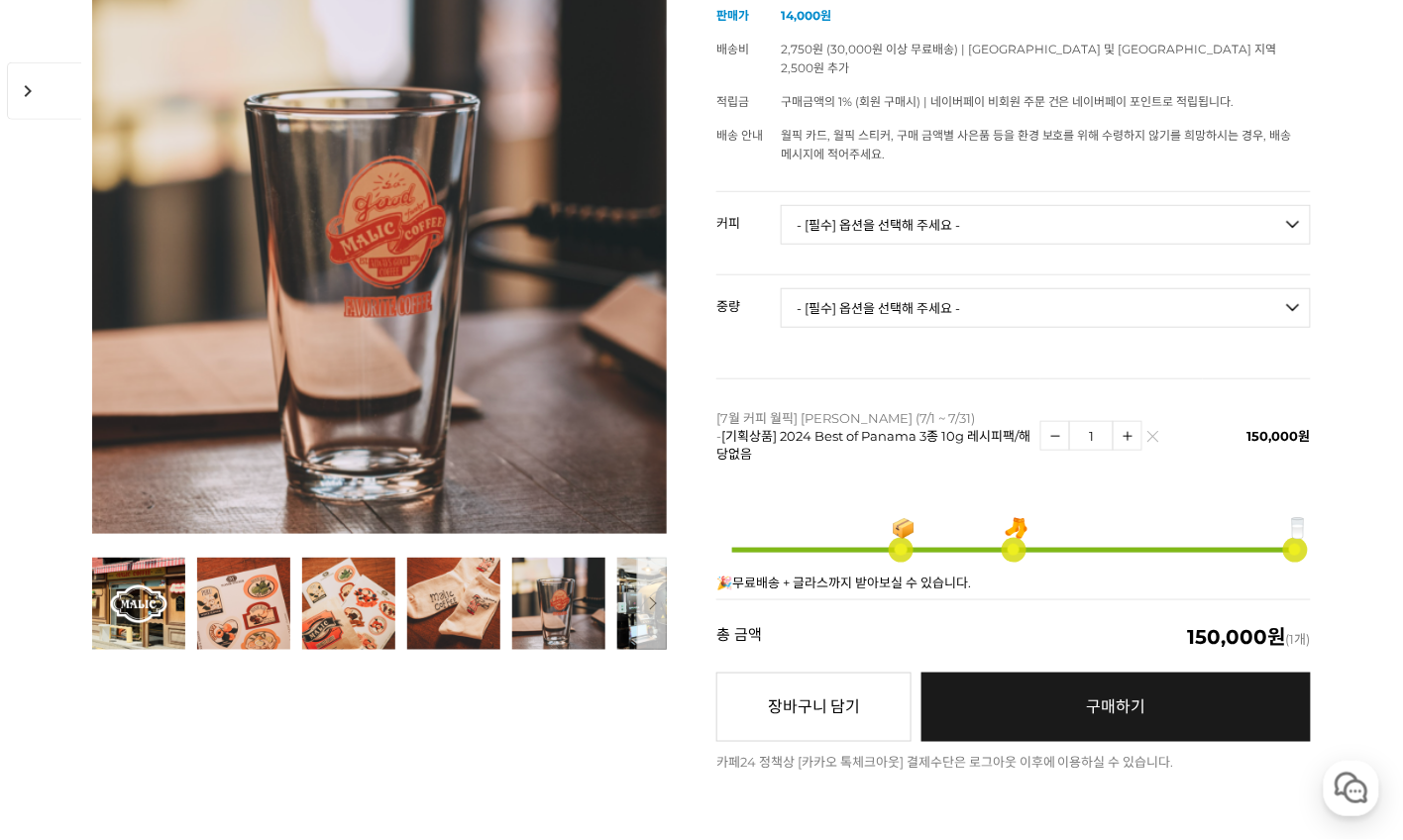 click at bounding box center (1128, 436) 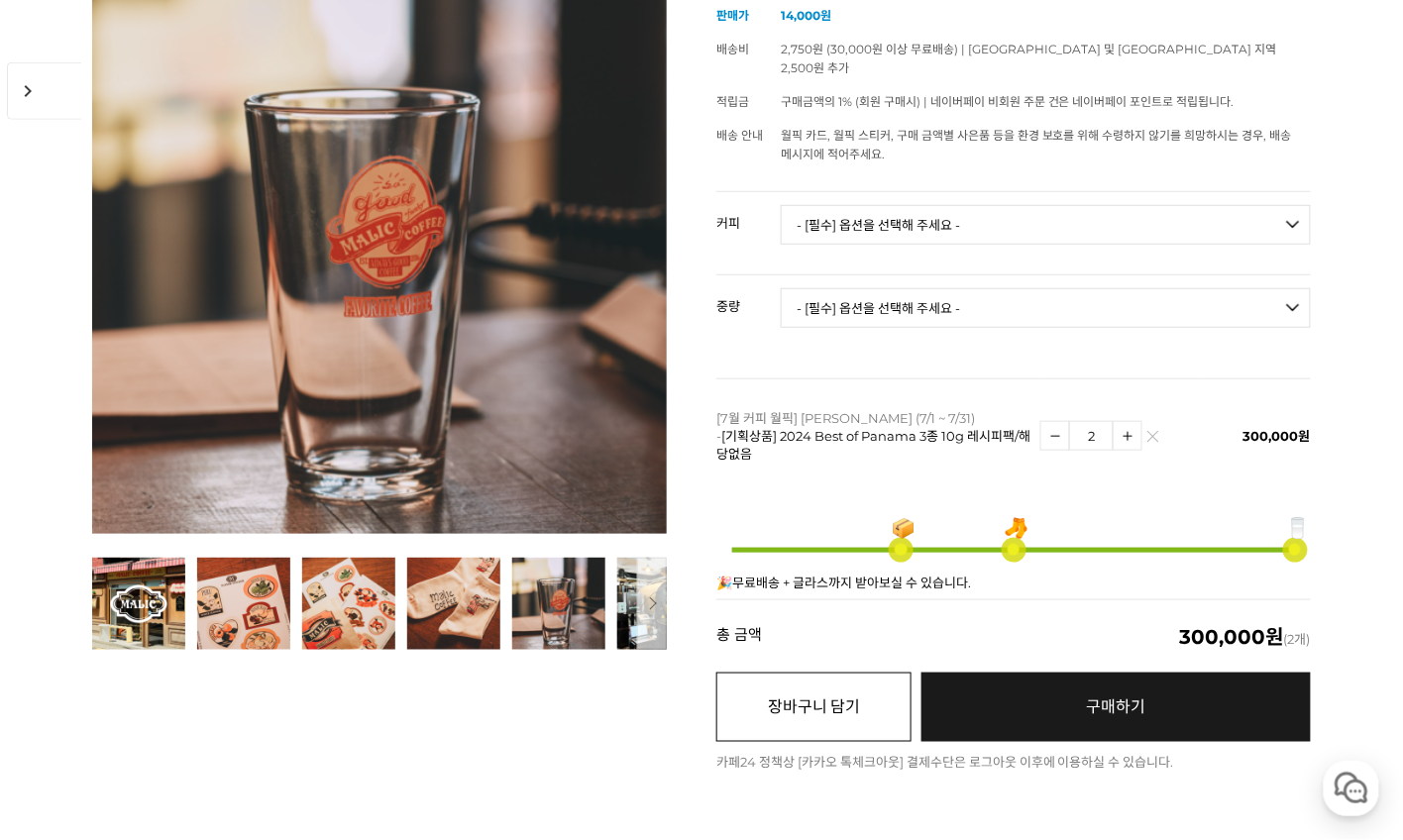 click on "장바구니 담기" at bounding box center (813, 707) 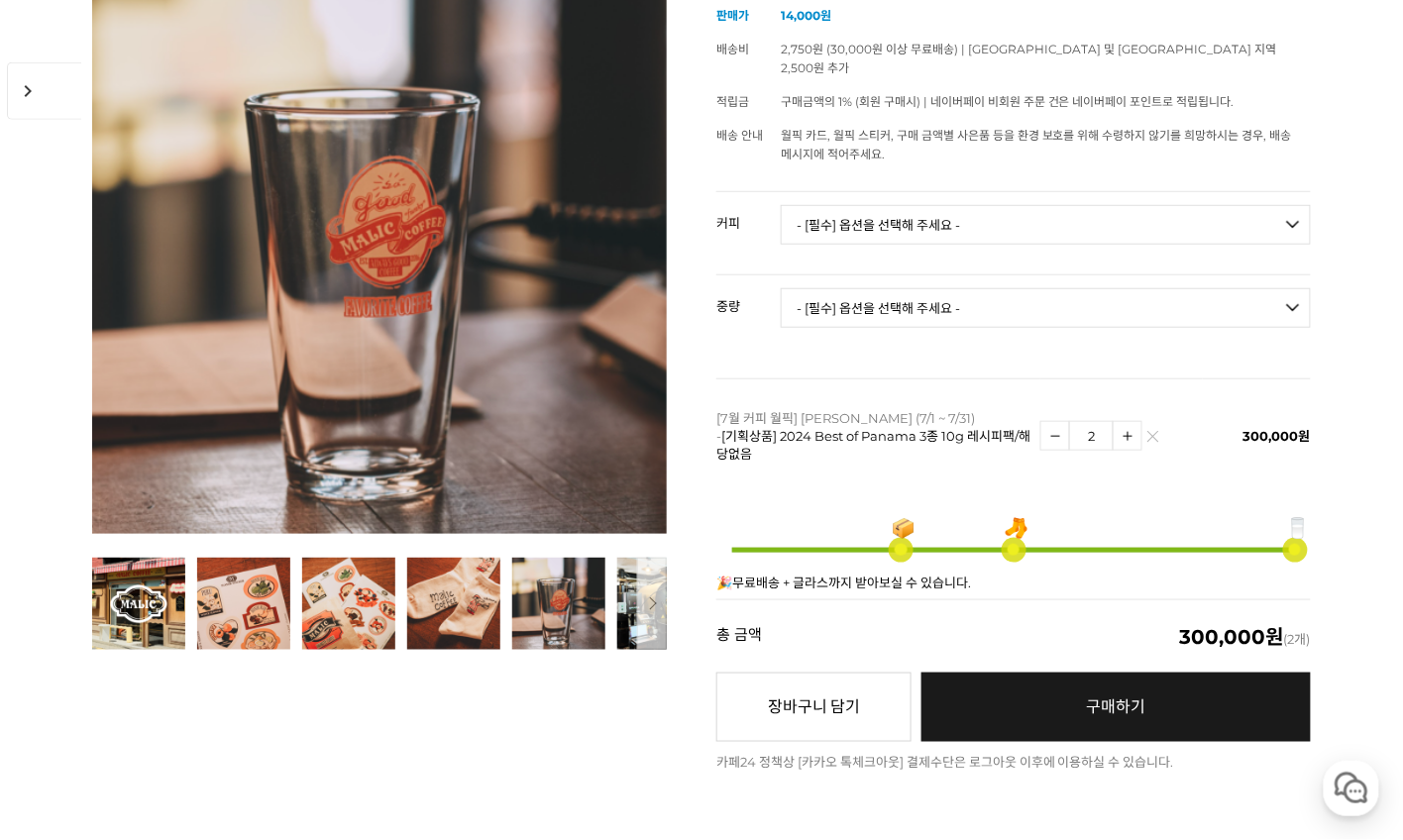 scroll, scrollTop: 0, scrollLeft: 0, axis: both 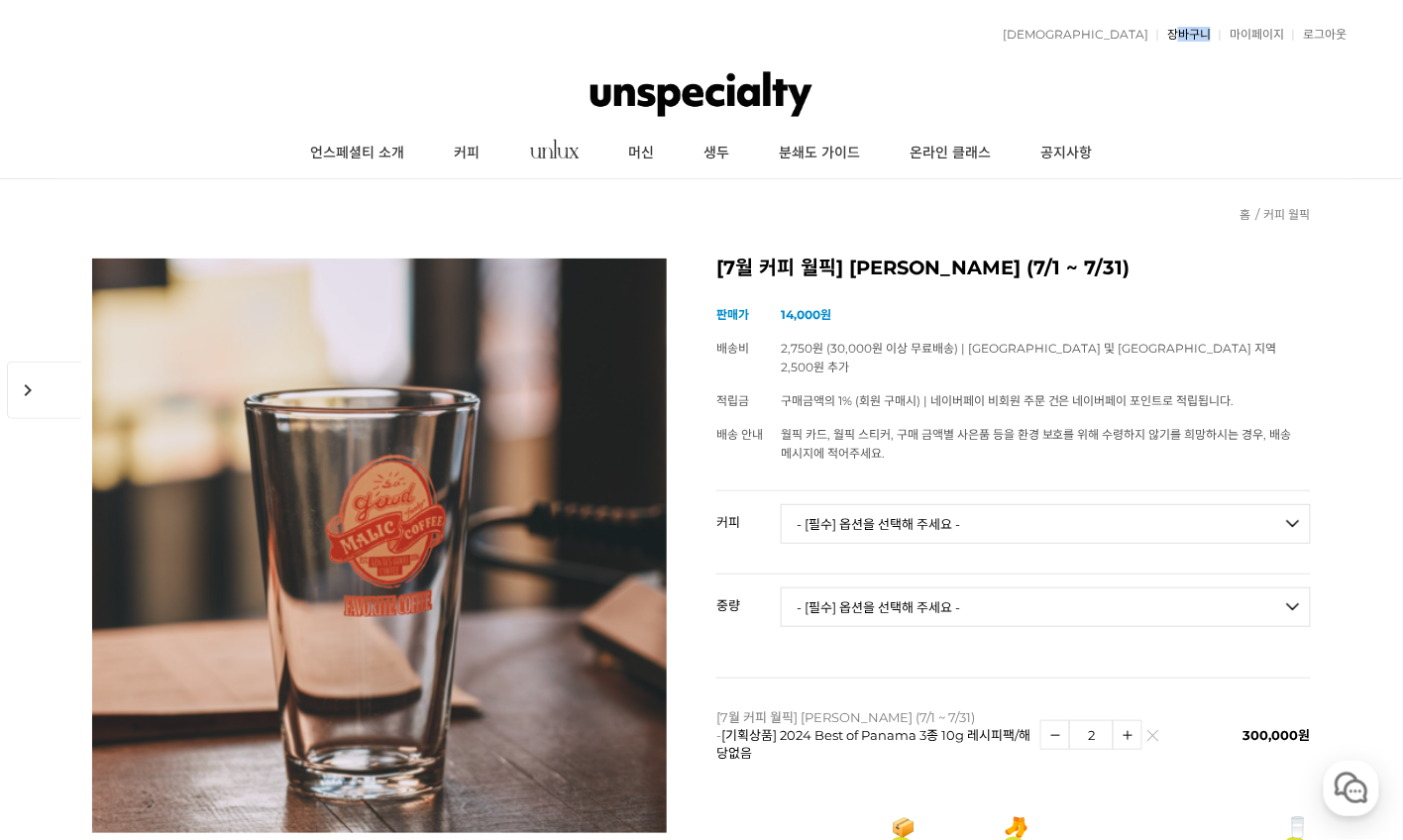 click on "적립금  809원
예치금
쿠폰  0
관심상품
장바구니  1개 ( 300,000원 )
주문조회
장바구니
내정보수정
마이페이지
최근본상품
로그아웃
고객센터
공지사항
상품 후기
상품 Q&A
월피커 게시판" at bounding box center [702, 35] 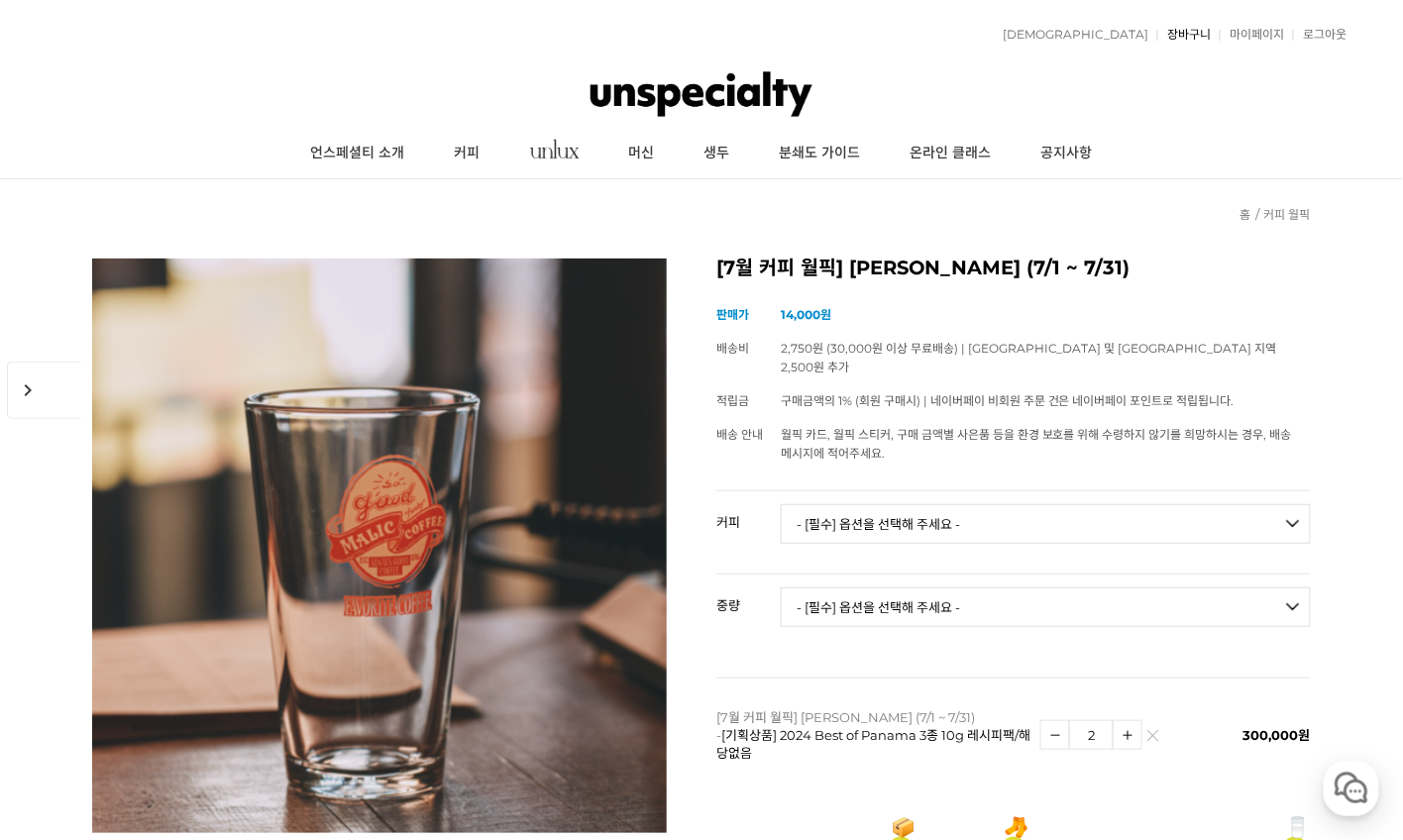 click on "장바구니" at bounding box center (1184, 35) 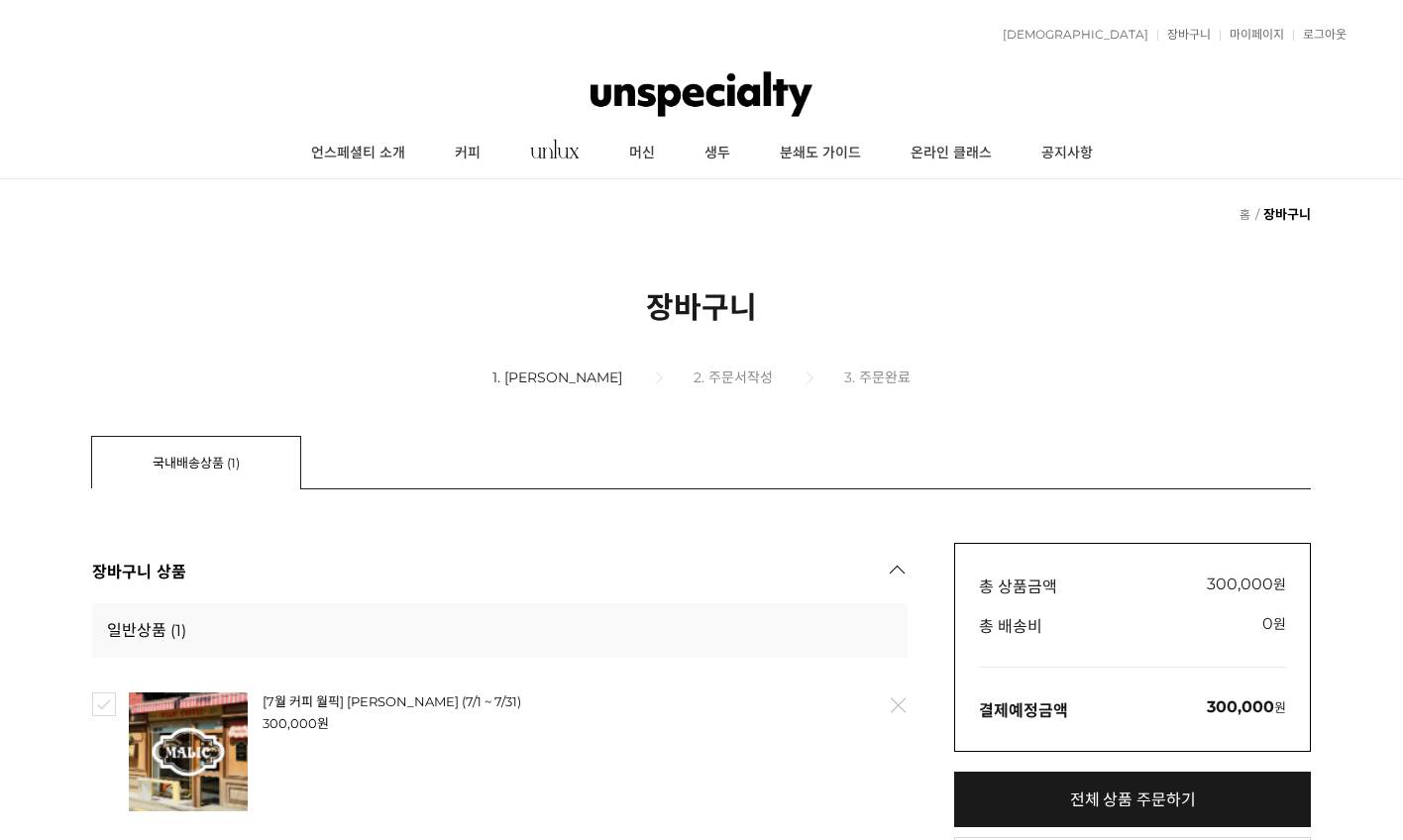 scroll, scrollTop: 619, scrollLeft: 0, axis: vertical 